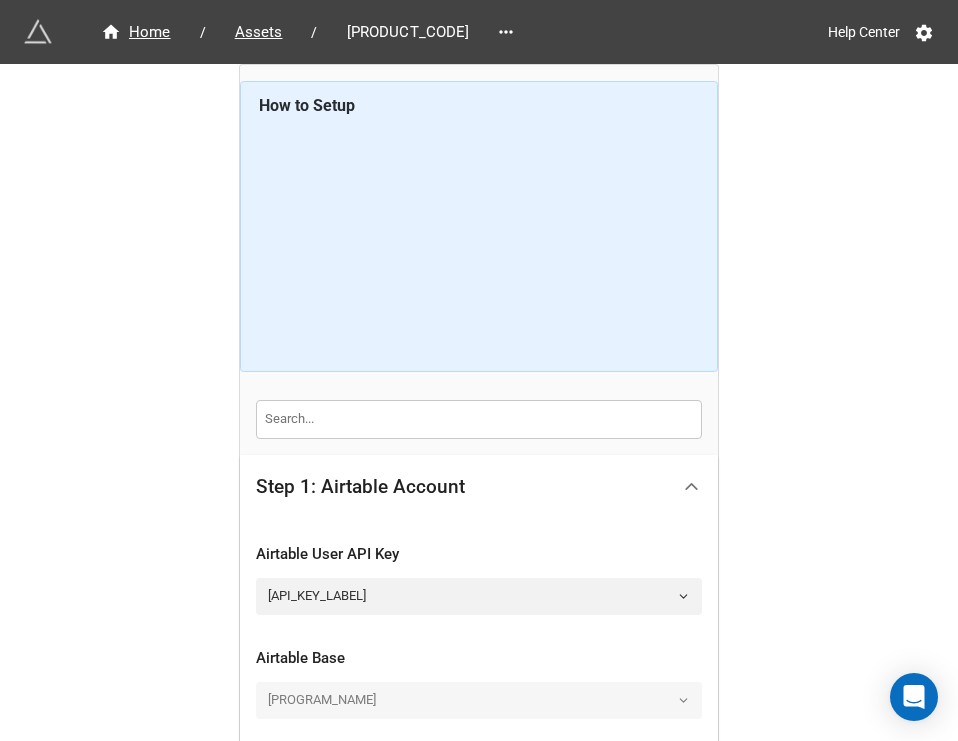 scroll, scrollTop: 0, scrollLeft: 0, axis: both 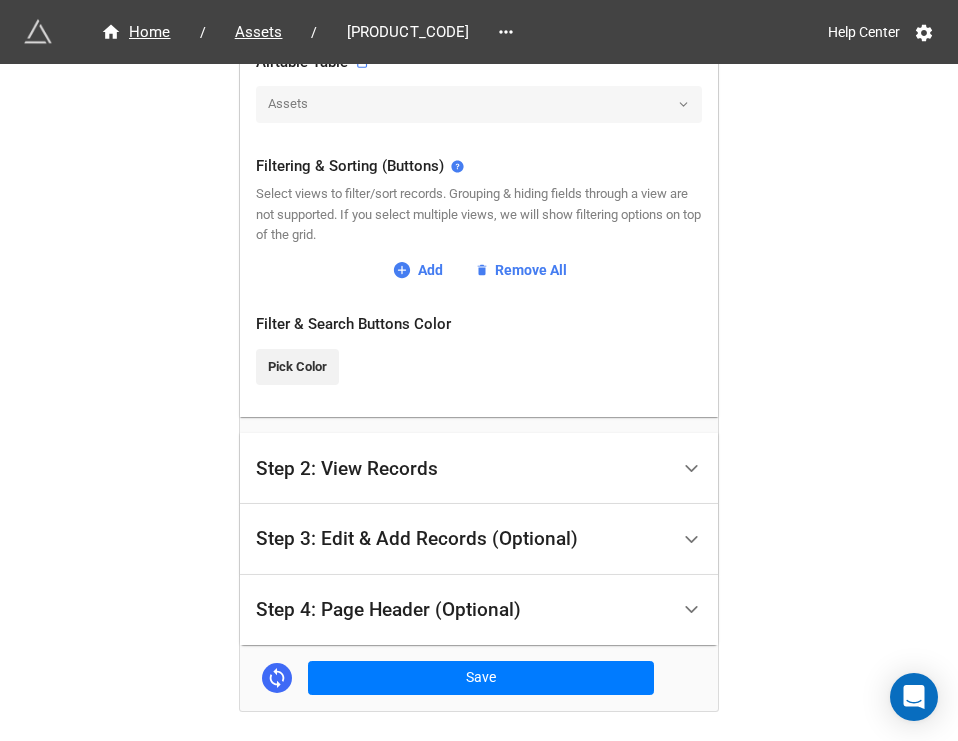 click on "Step 2: View Records" at bounding box center (462, 468) 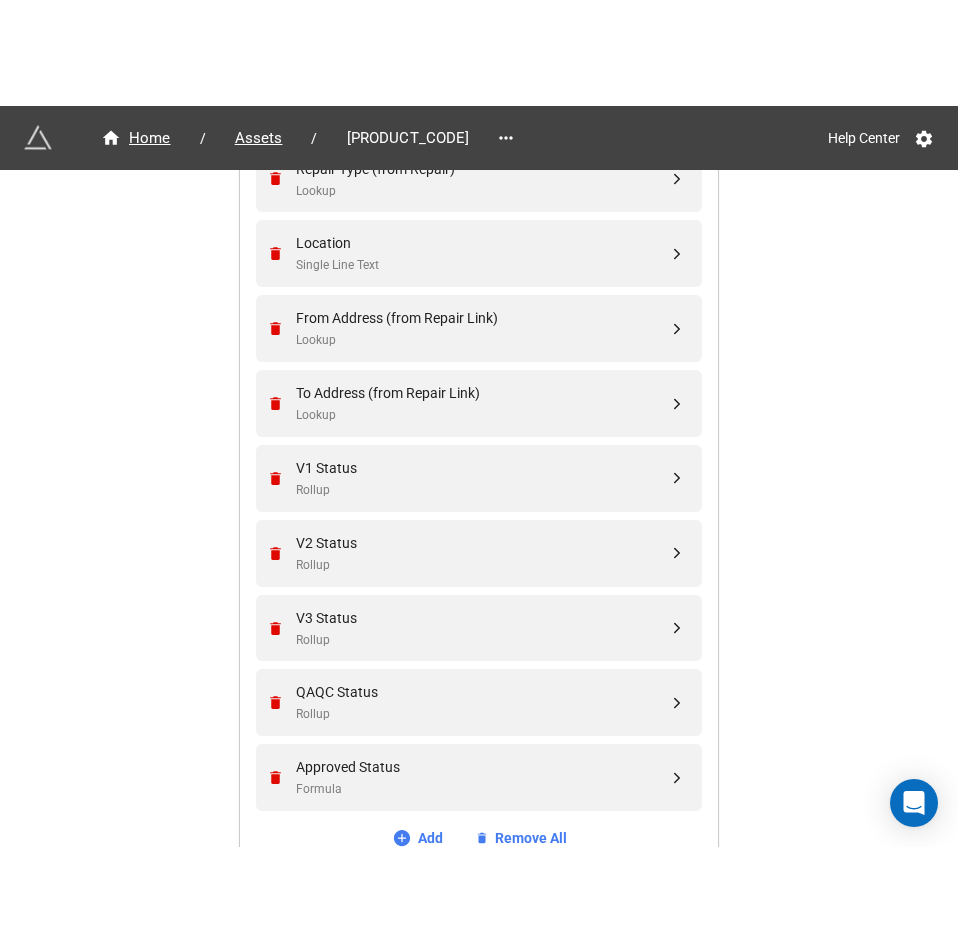 scroll, scrollTop: 170, scrollLeft: 0, axis: vertical 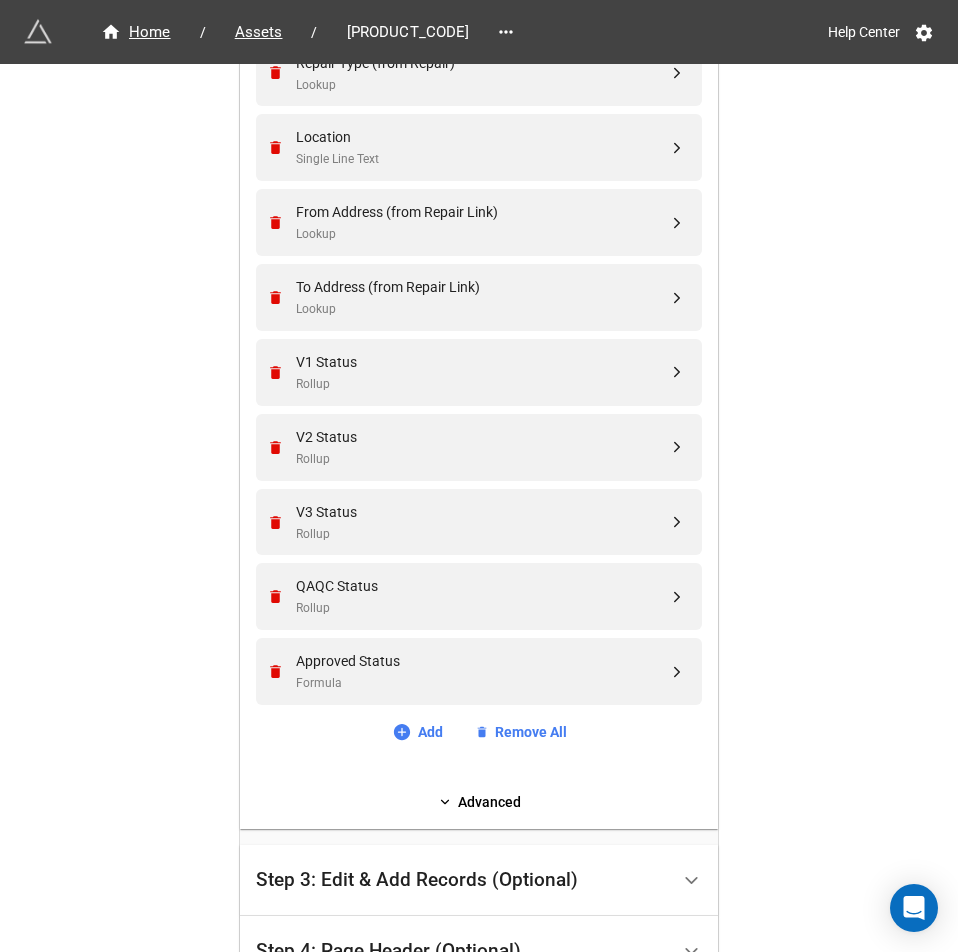 click on "Fields To Display Asset ID Single Line Text Repair Type (from Repair) Lookup Location Single Line Text From Address (from Repair Link) Lookup To Address (from Repair Link) Lookup V1 Status Rollup V2 Status Rollup V3 Status Rollup QAQC Status Rollup Approved Status Formula Add Remove All Advanced" at bounding box center [479, 367] 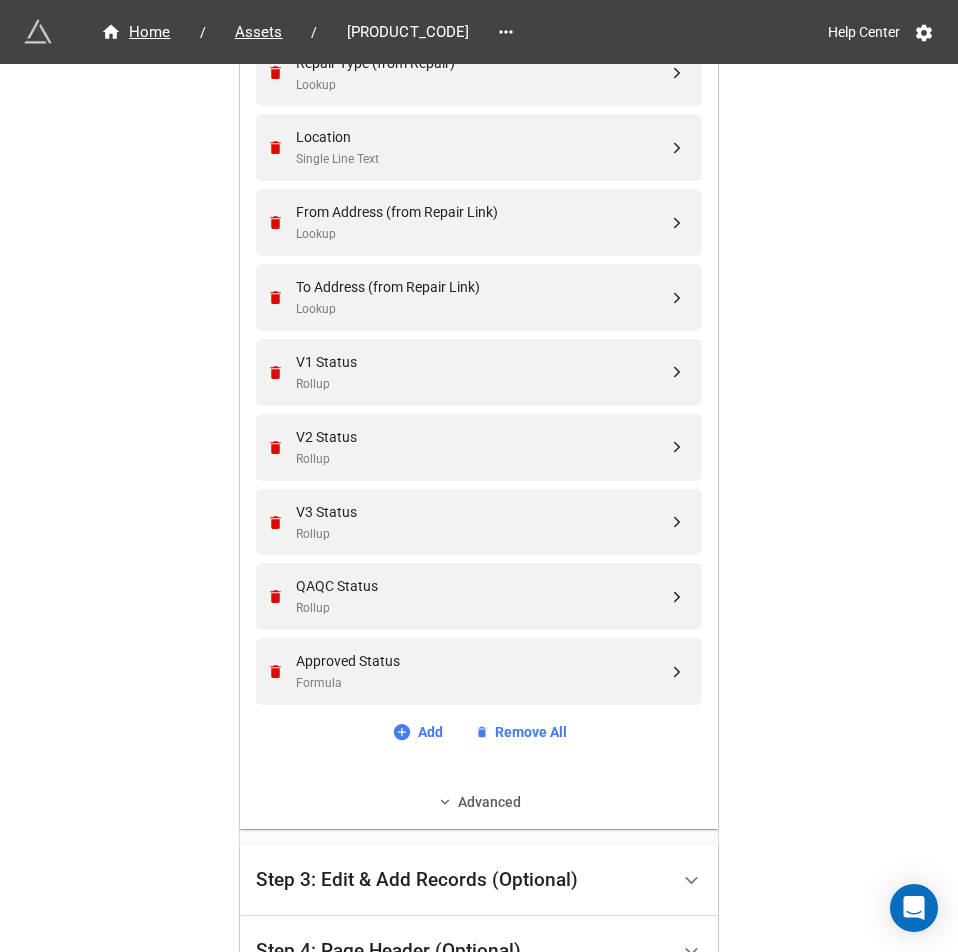 click on "Advanced" at bounding box center [479, 802] 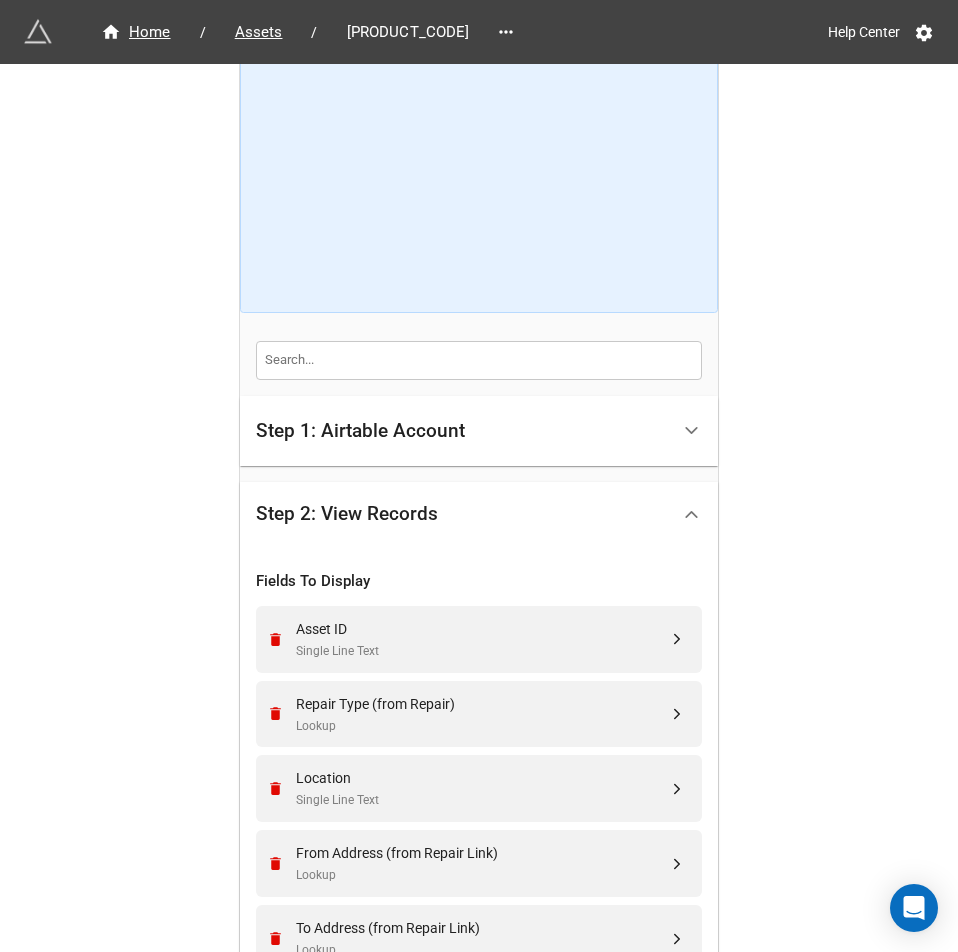 scroll, scrollTop: 0, scrollLeft: 0, axis: both 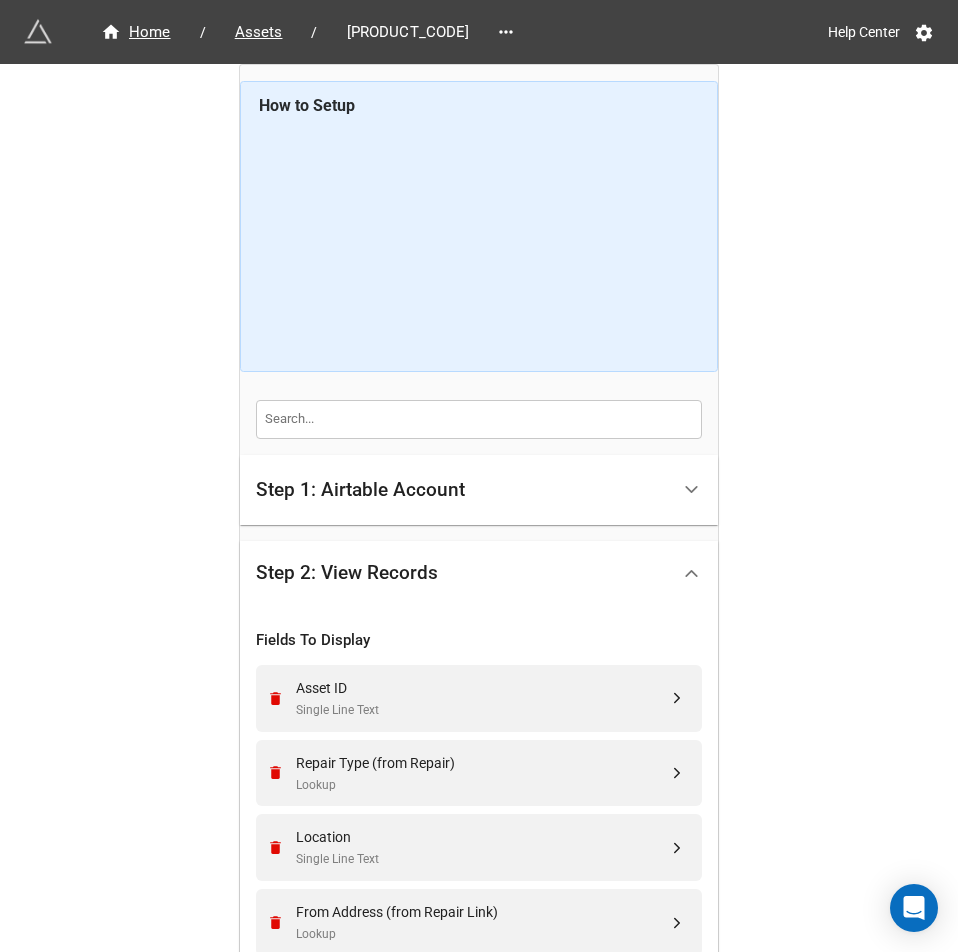 click on "Step 1: Airtable Account" at bounding box center [462, 490] 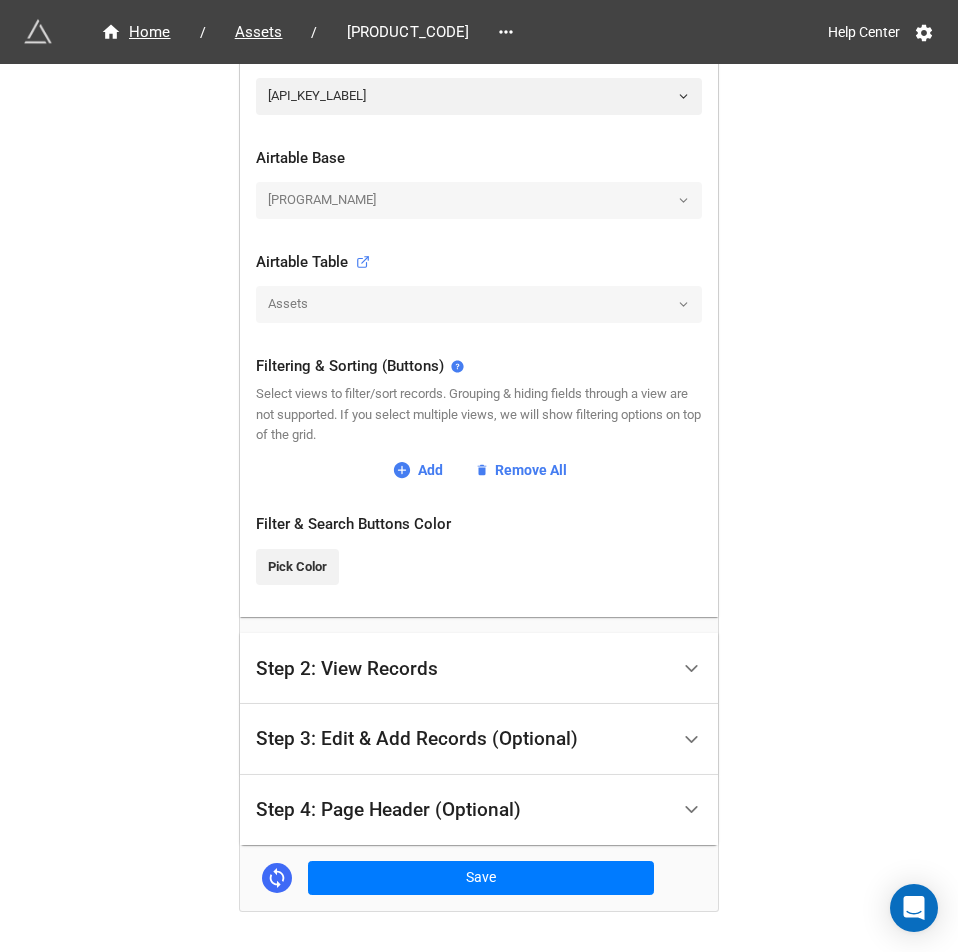 scroll, scrollTop: 200, scrollLeft: 0, axis: vertical 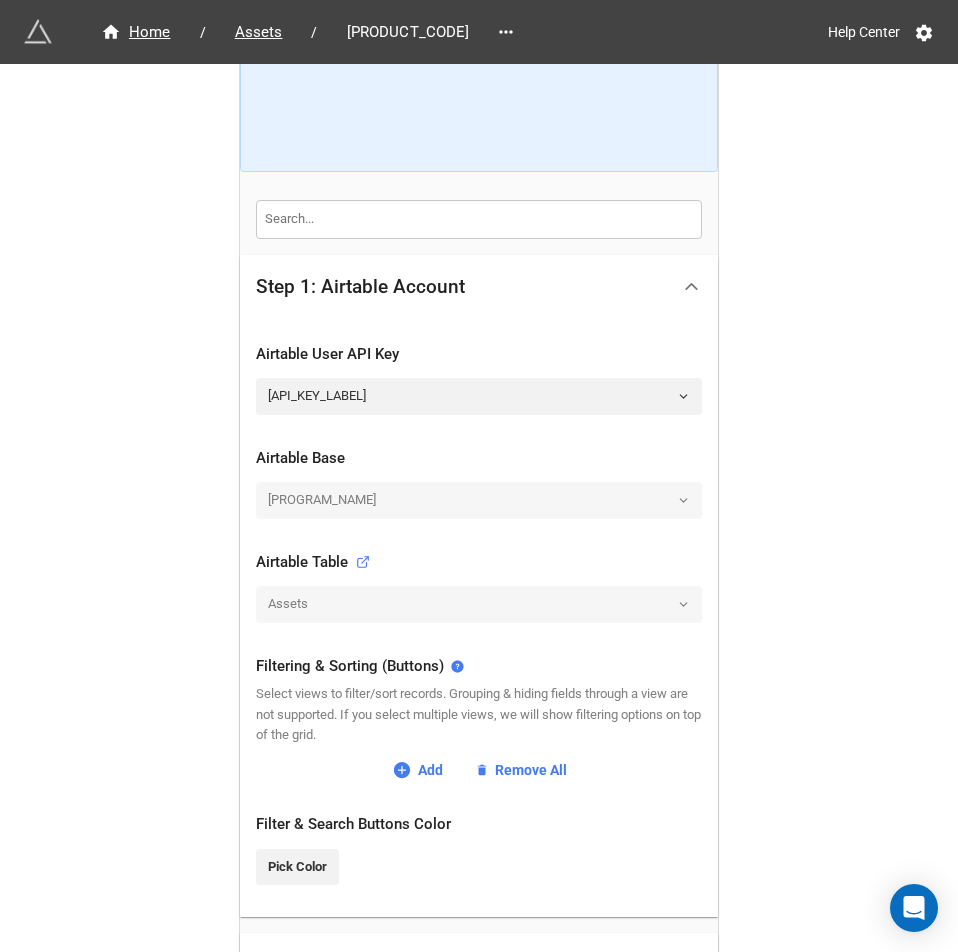 click on "21-02/21-03  Sewer Rehabilitation Program" at bounding box center (479, 500) 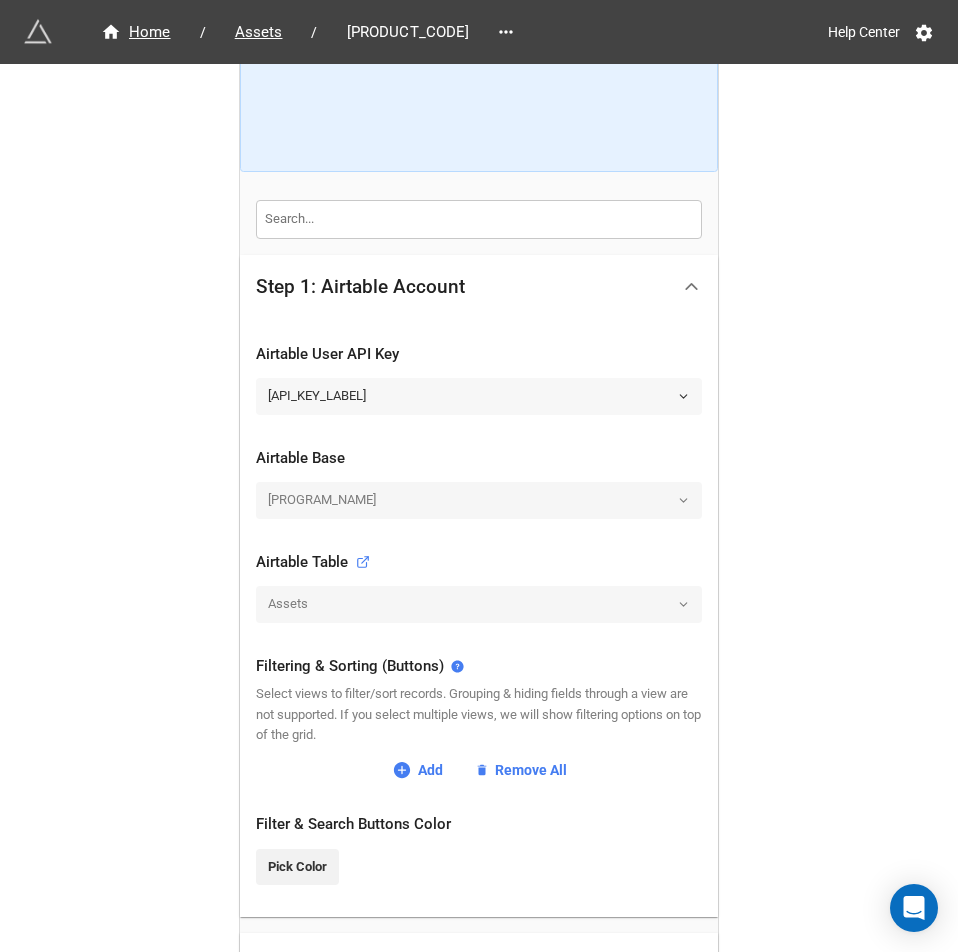 click on "Airtable API Key 1" at bounding box center [479, 396] 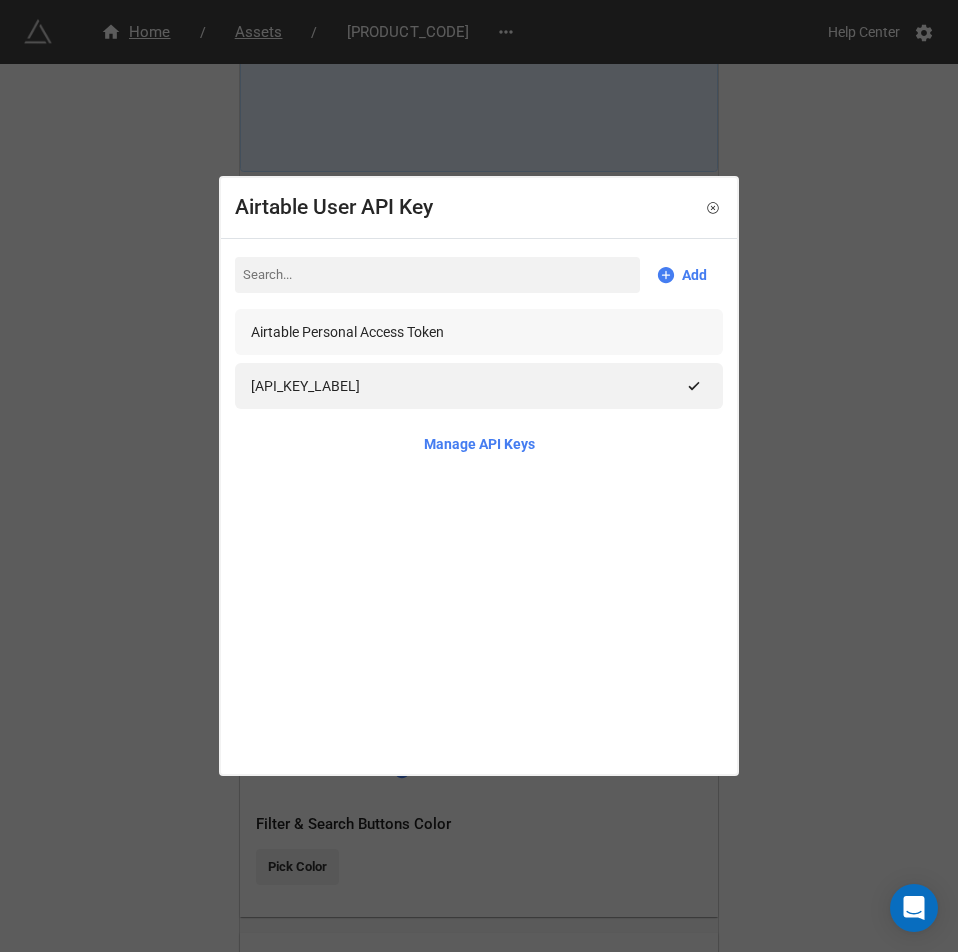 click on "Airtable Personal Access Token" at bounding box center [479, 332] 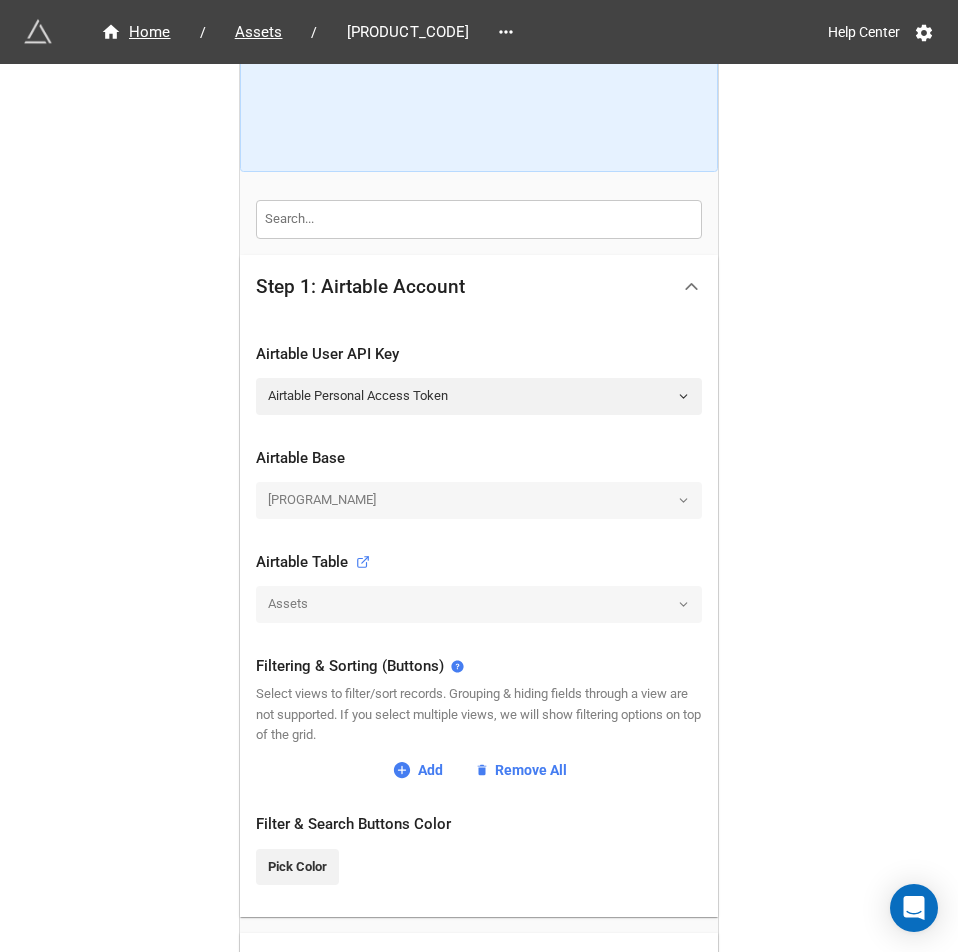 click on "21-02/21-03  Sewer Rehabilitation Program" at bounding box center [479, 500] 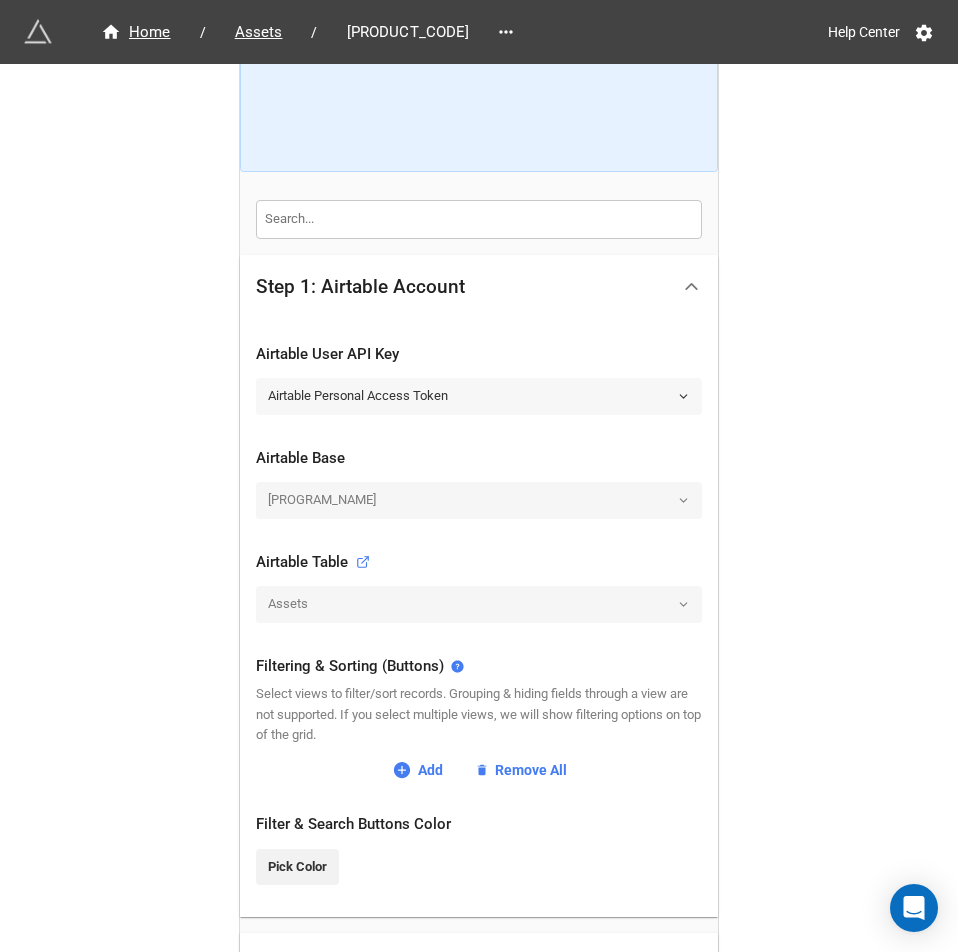 click on "Airtable Personal Access Token" at bounding box center (479, 396) 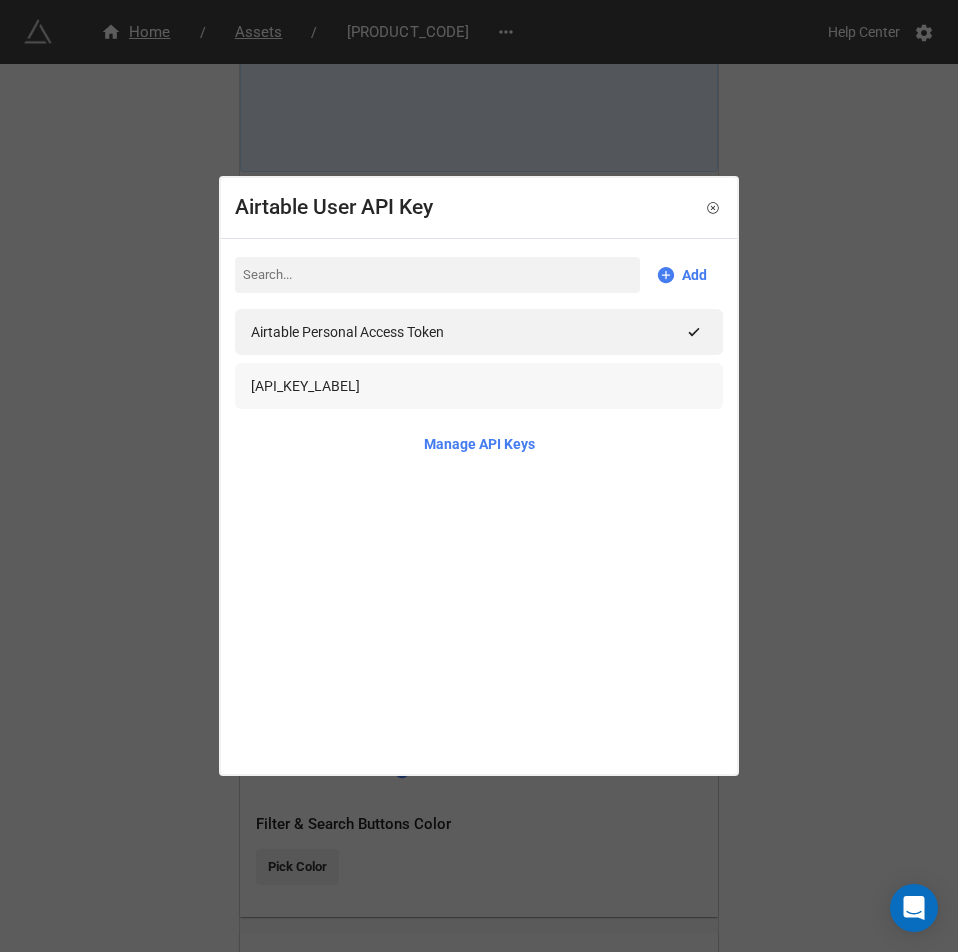 click on "Airtable API Key 1" at bounding box center [479, 386] 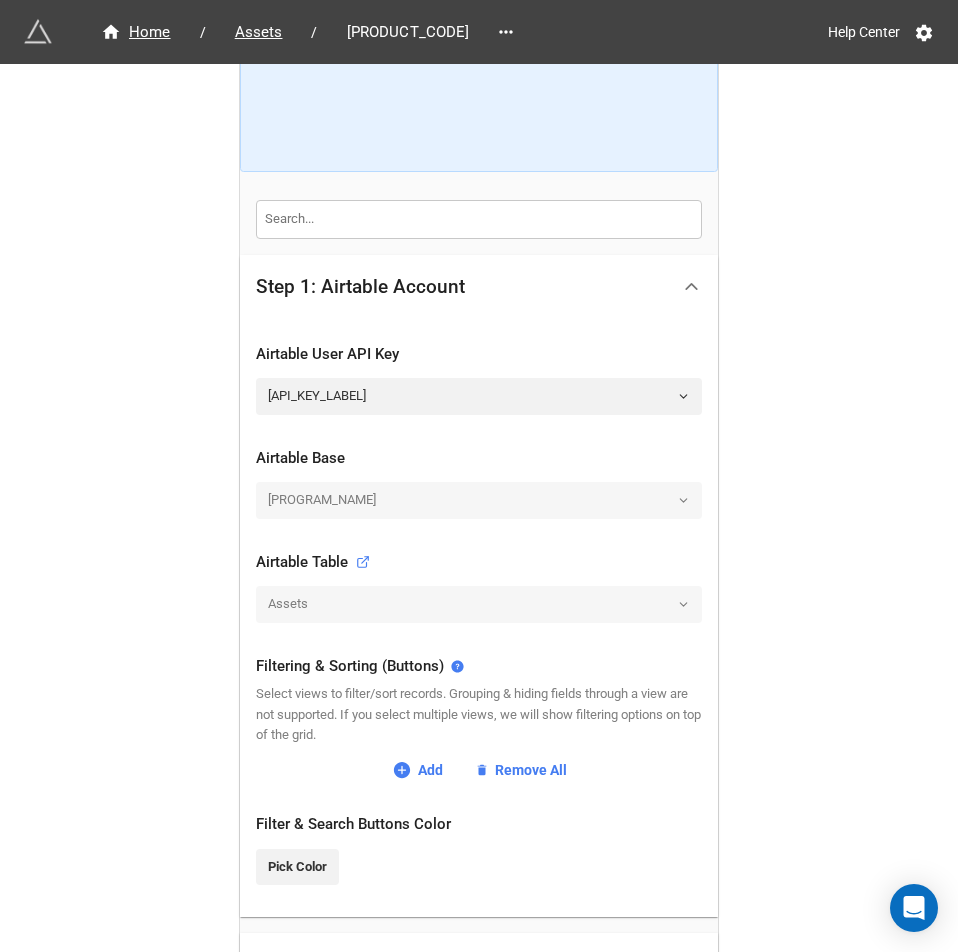 click on "21-02/21-03  Sewer Rehabilitation Program" at bounding box center (479, 500) 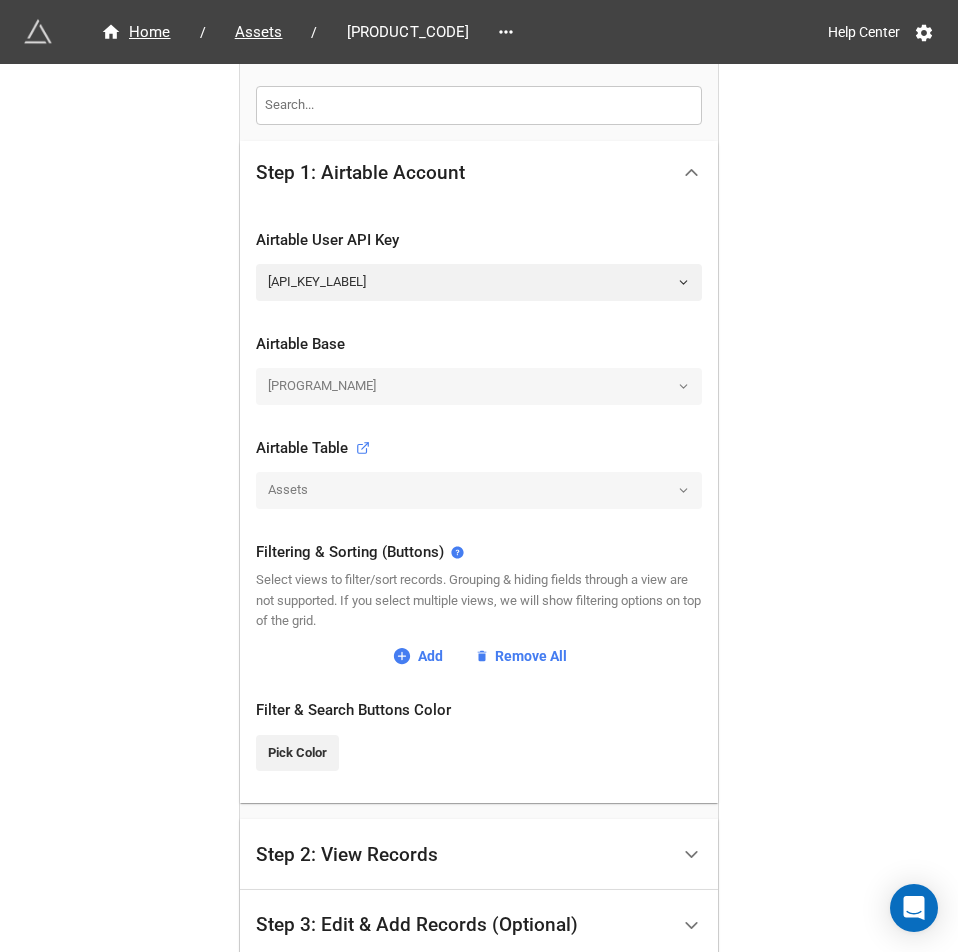 scroll, scrollTop: 500, scrollLeft: 0, axis: vertical 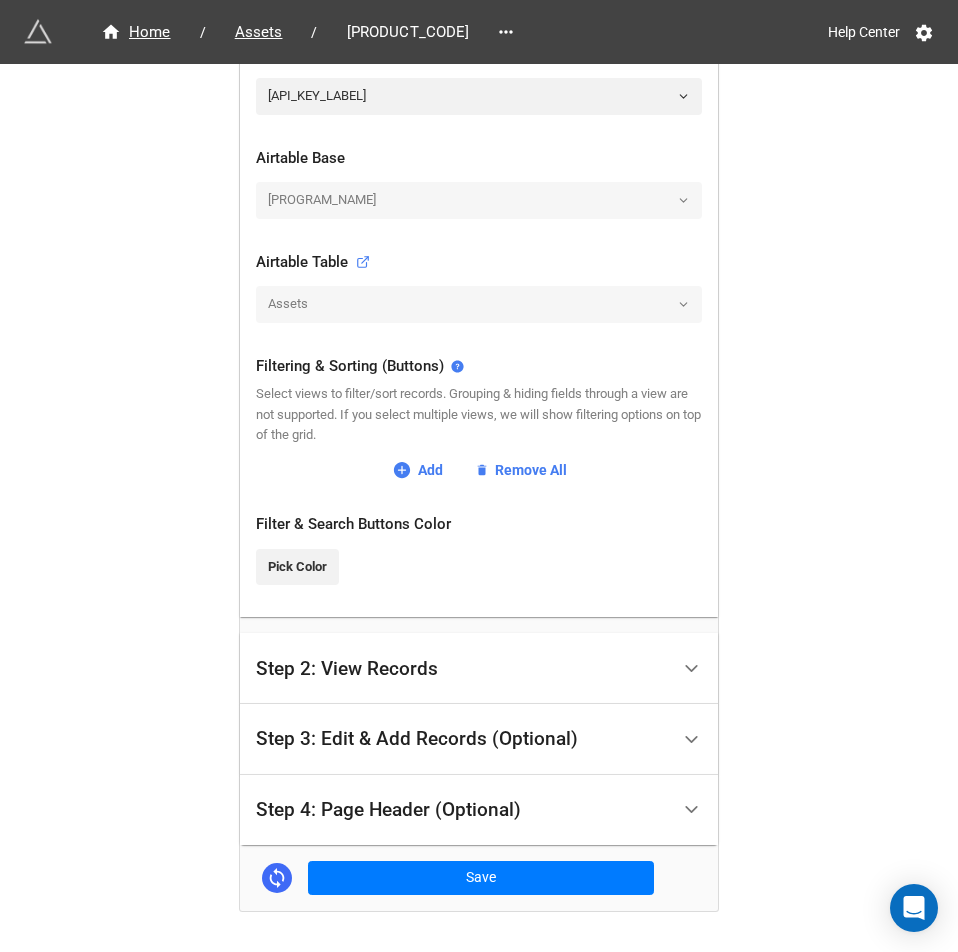 click on "Step 2: View Records" at bounding box center (347, 669) 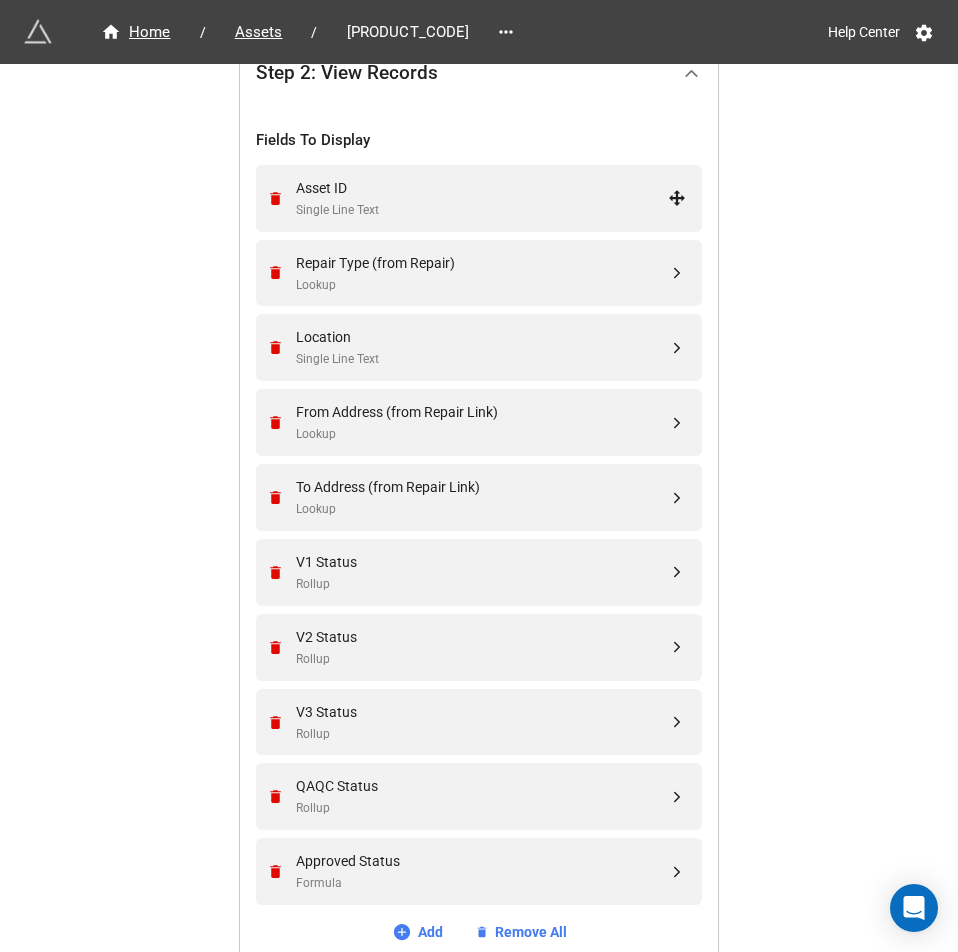 scroll, scrollTop: 0, scrollLeft: 0, axis: both 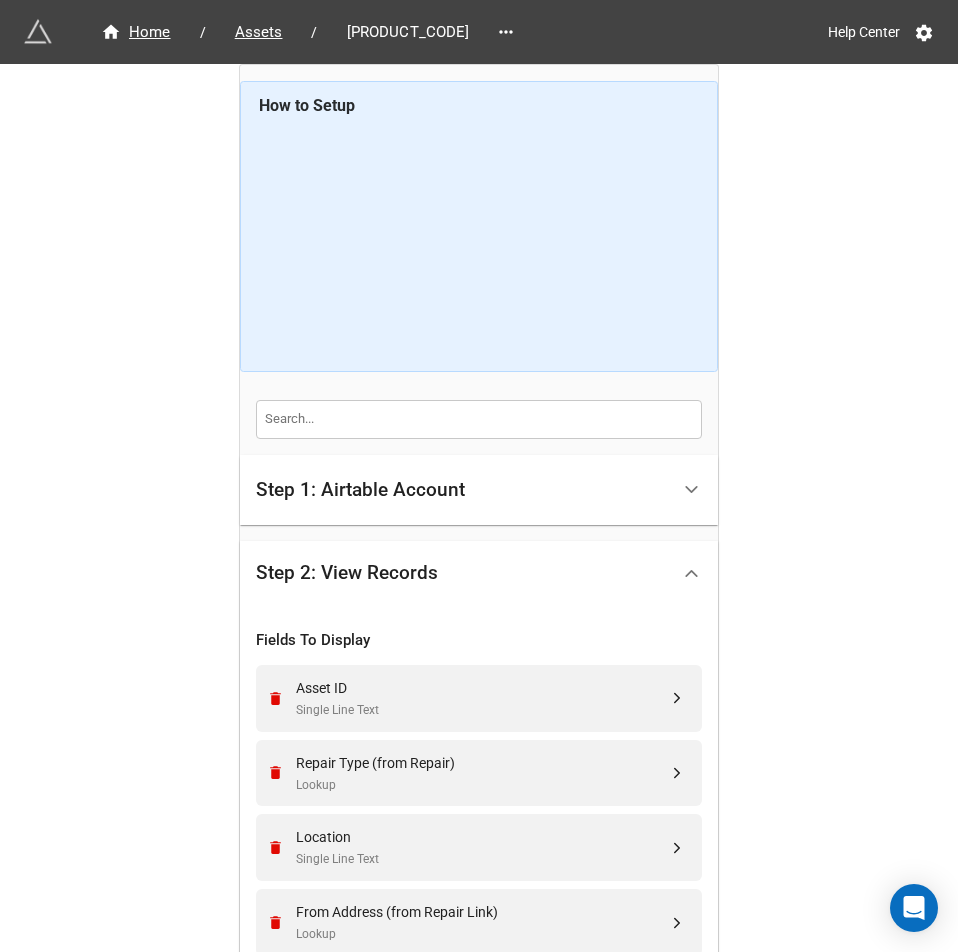 click on "Step 1: Airtable Account" at bounding box center [462, 490] 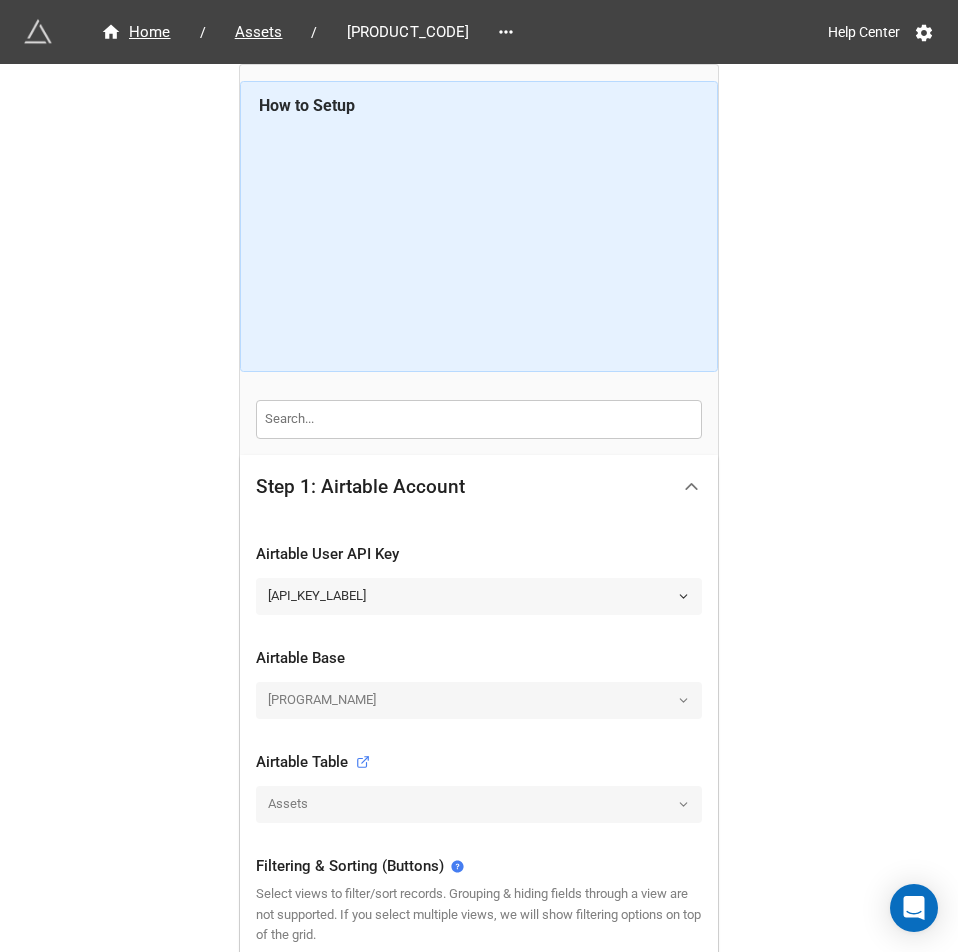 click on "Airtable API Key 1" at bounding box center [479, 596] 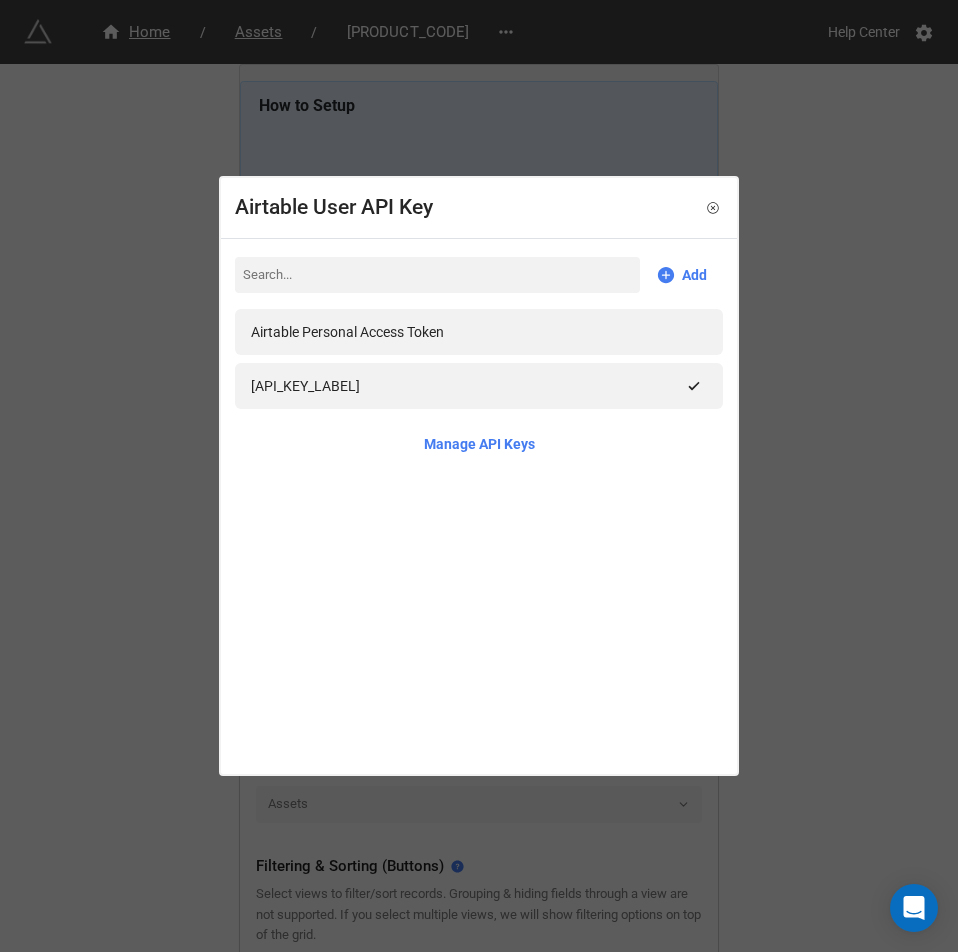 click on "Airtable User API Key Add Airtable Personal Access Token Airtable API Key 1 Manage API Keys" at bounding box center [479, 476] 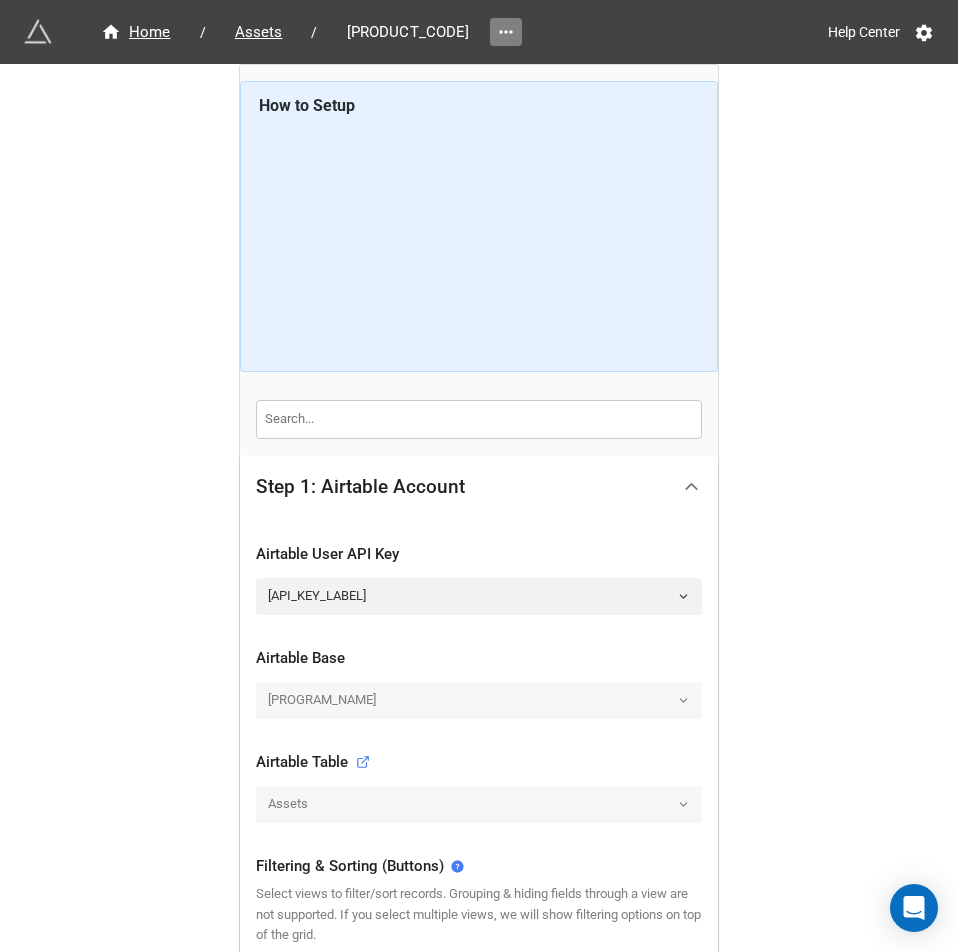 click 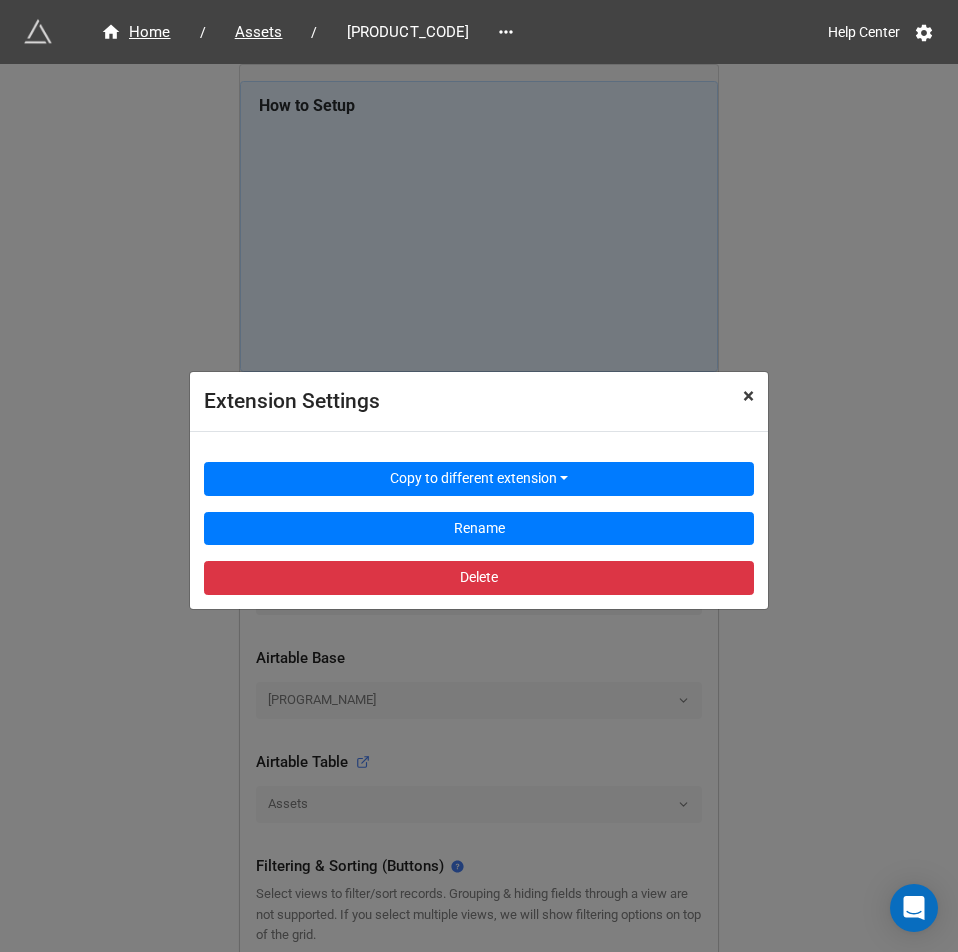 click on "×" at bounding box center [748, 396] 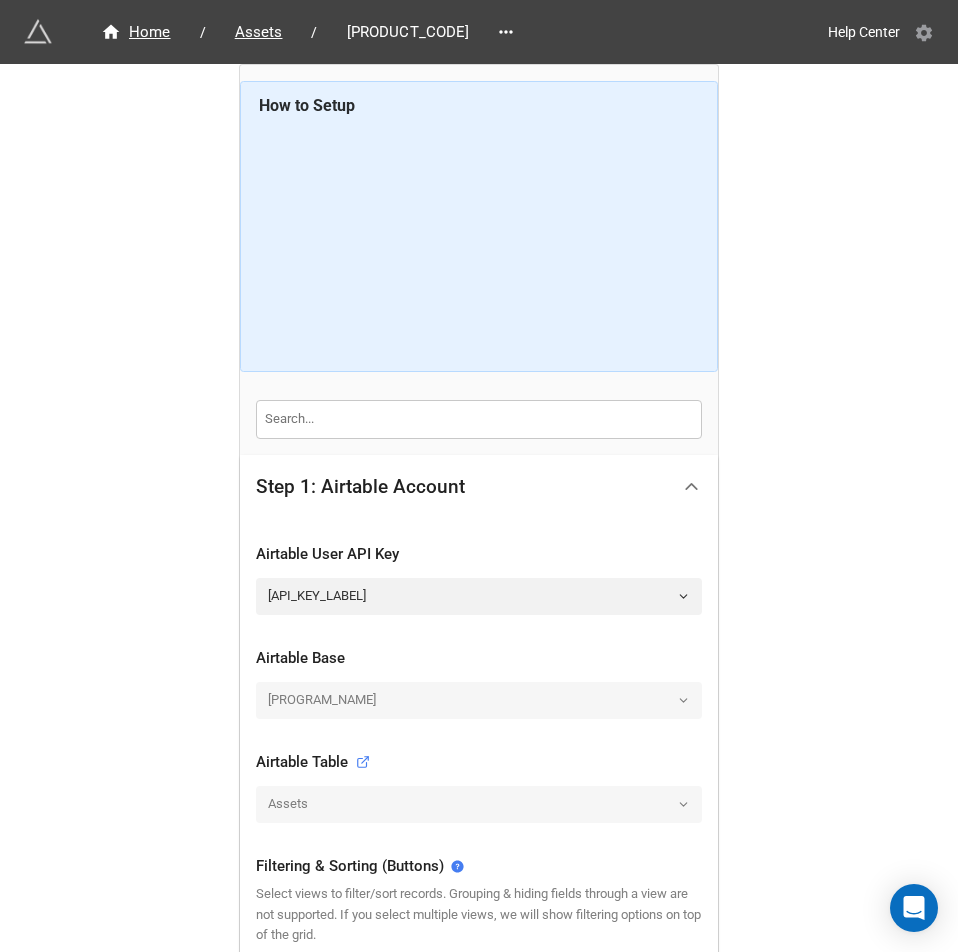 click 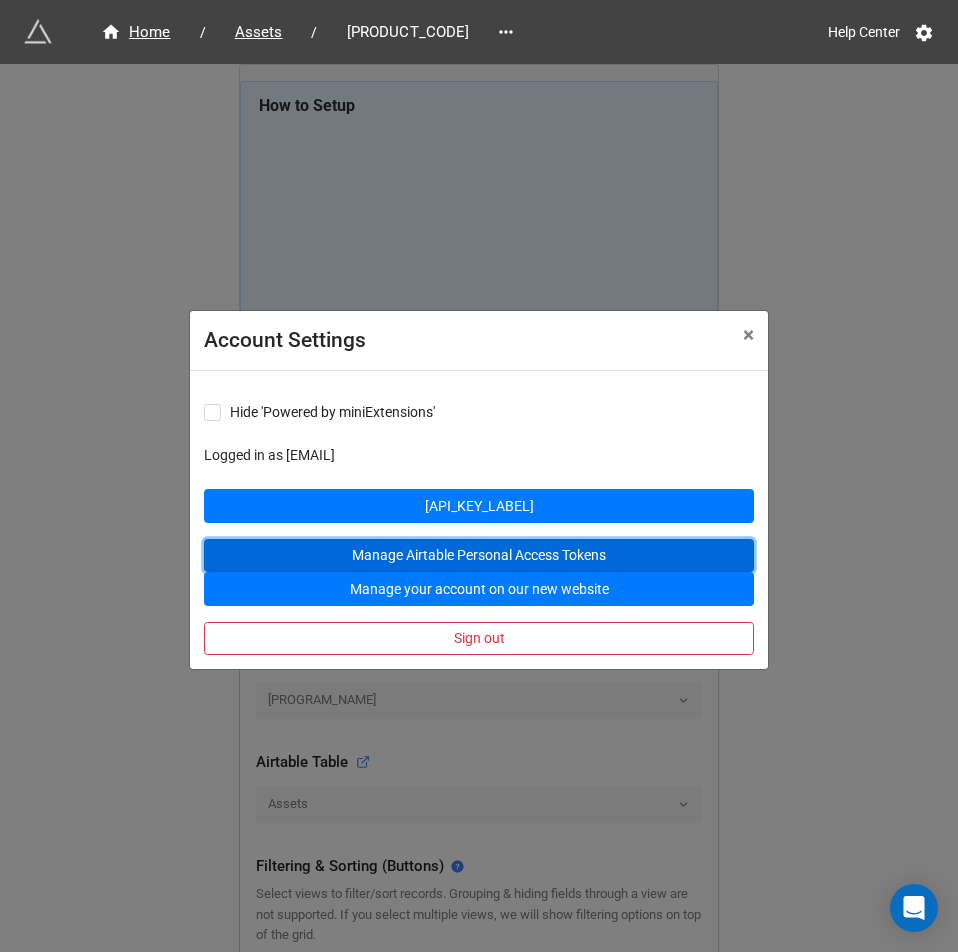 click on "Manage Airtable Personal Access Tokens" at bounding box center (479, 556) 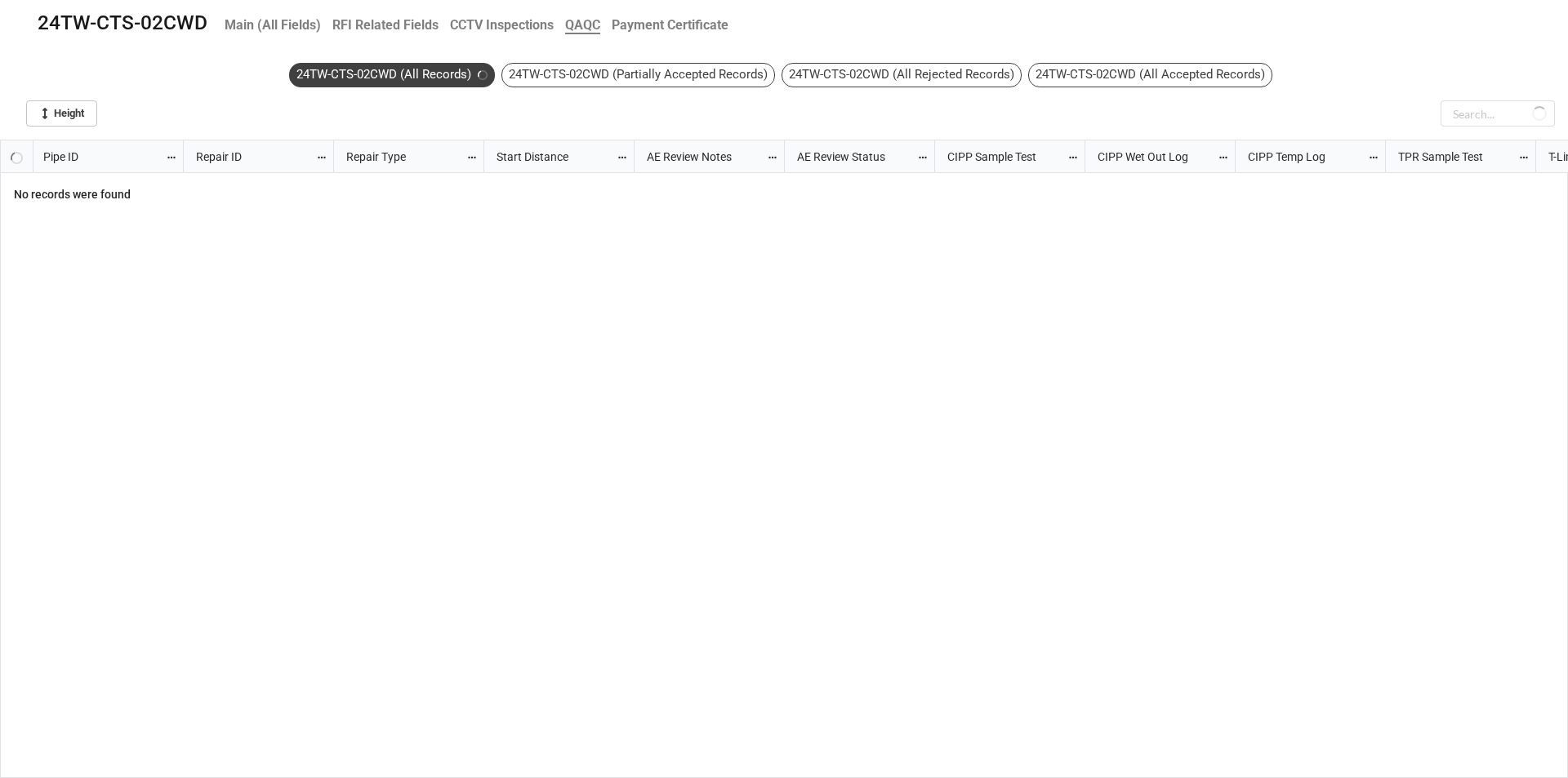 scroll, scrollTop: 0, scrollLeft: 0, axis: both 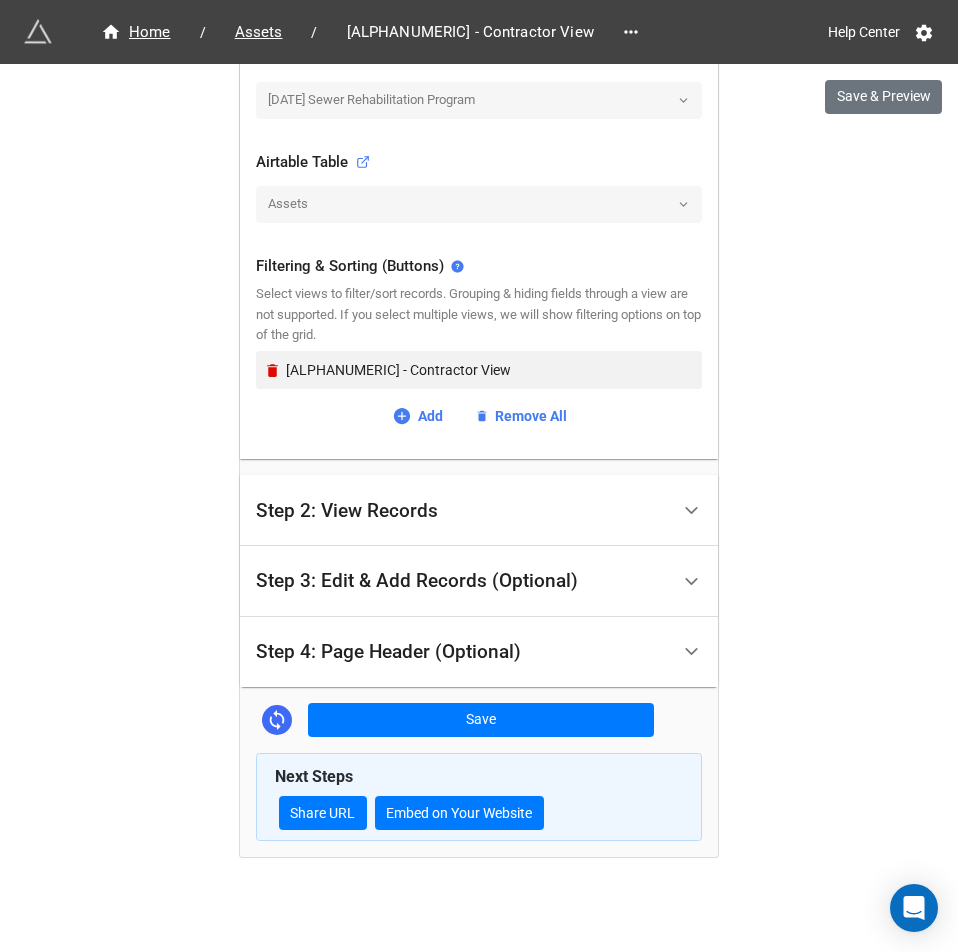 click on "Home / Assets / 24TW-CTS-02CWD - Contractor View Help Center Save & Preview How to Setup Step 1: Airtable Account Airtable User API Key Airtable API Key 1 Airtable Base 21-02/21-03  Sewer Rehabilitation Program Airtable Table Assets Filtering & Sorting (Buttons) Select views to filter/sort records. Grouping & hiding fields through a view are not supported. If you select multiple views, we will show filtering options on top of the grid. 24TW-CTS-02CWD - Contractor View Add Remove All Step 2: View Records Fields To Display Contractor Notes #2 (Int) Number Asset ID Single Line Text Repair Type (from Repair) Lookup Approved Scope Modification Long Text Contractor Field Status Single Select Initial Submittals Approved Checkbox V1 Status Rollup V2 Status Rollup V3 Status Rollup V4 Status Rollup Warranty End Date Date QAQC Submittals Approved Checkbox Approved Status Formula AE Rejection Comments Lookup Contractor Rejection Comments Long Text Scheduled Completion Date Date Work Zone Coordinator Engagement Date Date" at bounding box center [479, 178] 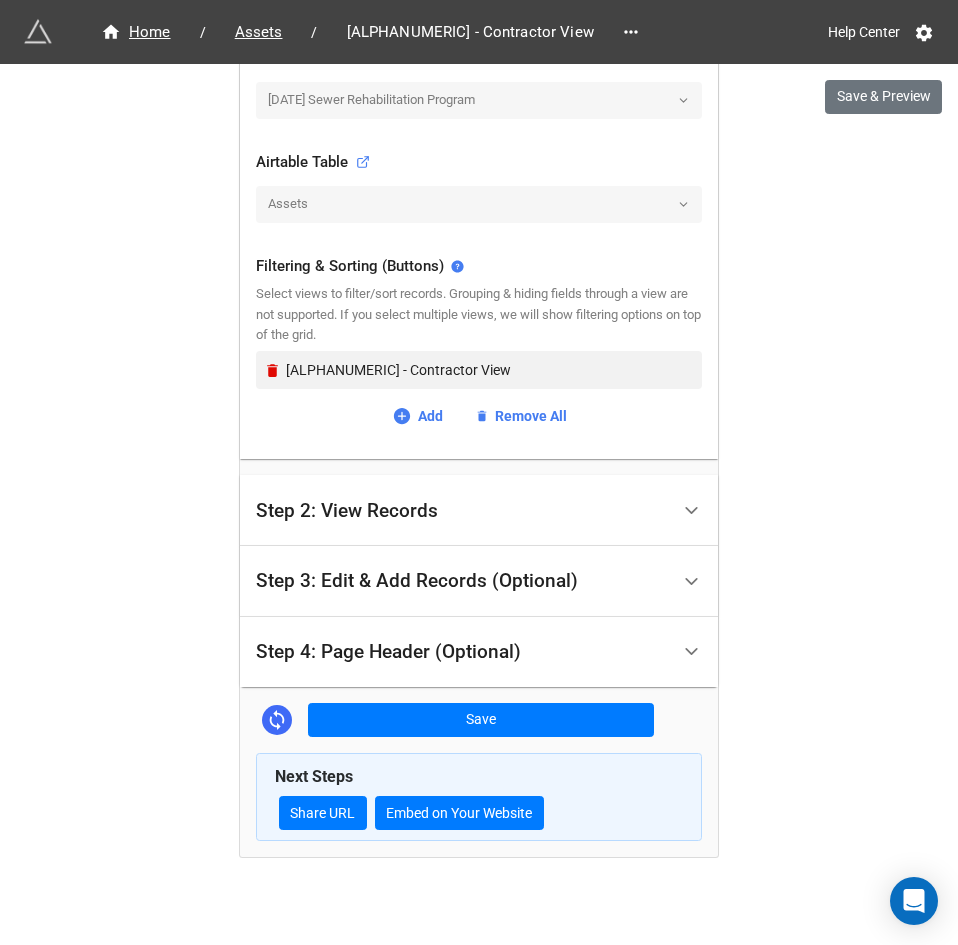 click on "Step 2: View Records" at bounding box center [347, 511] 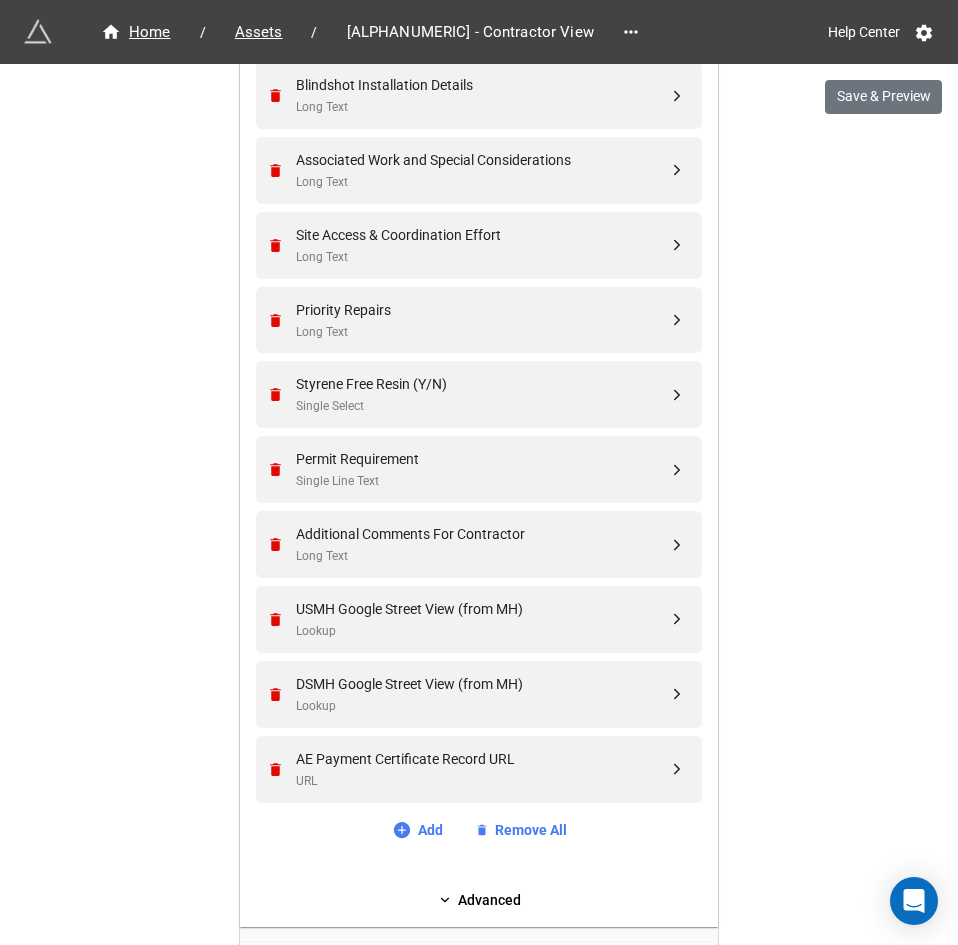 scroll, scrollTop: 3301, scrollLeft: 0, axis: vertical 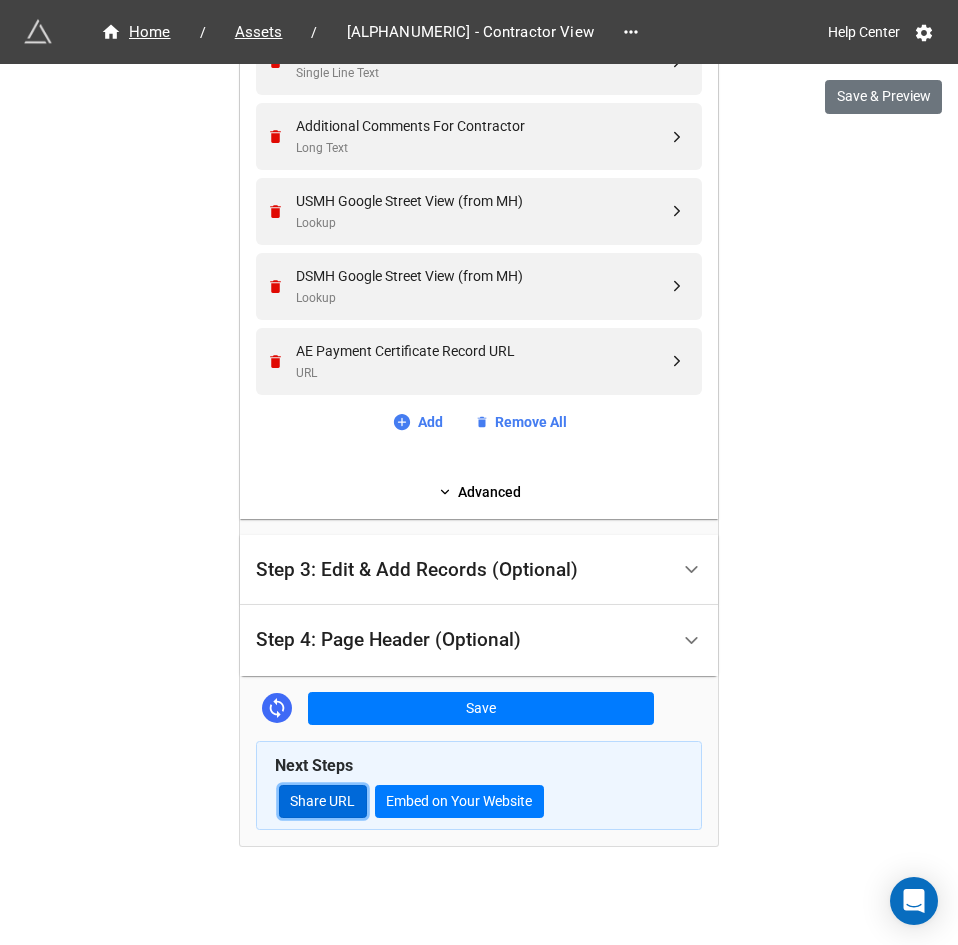 click on "Share URL" at bounding box center (323, 802) 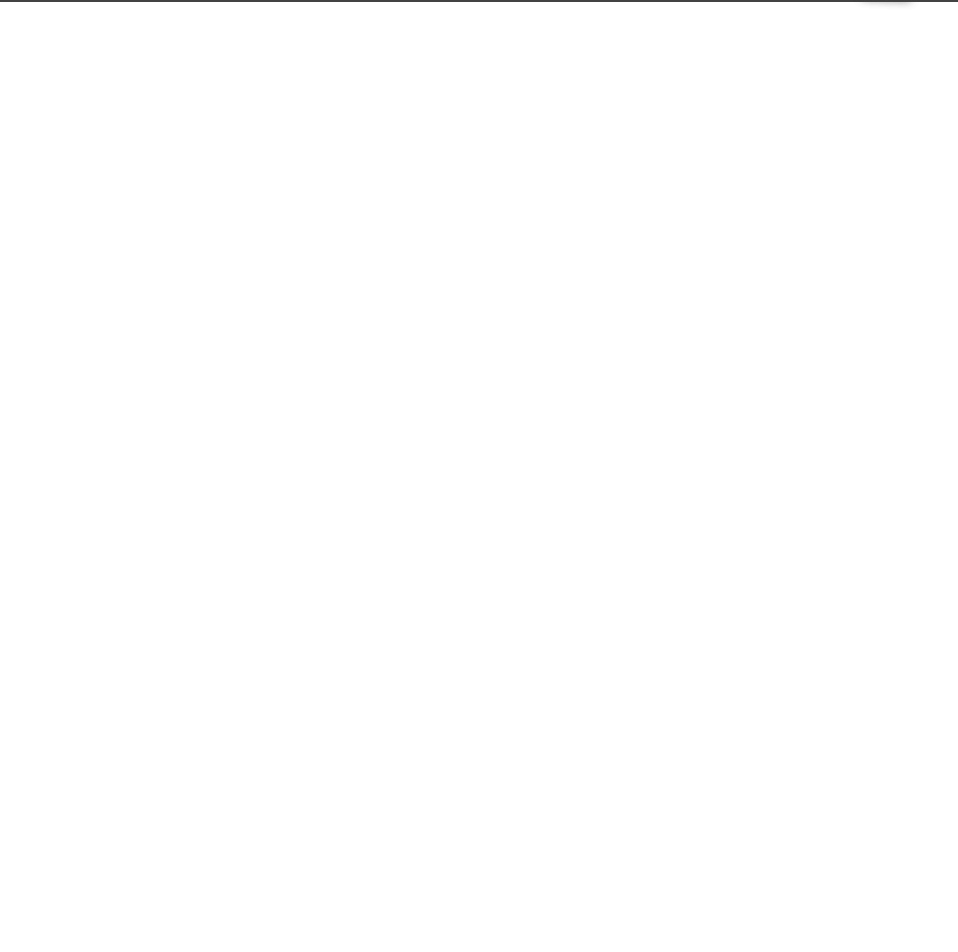 scroll, scrollTop: 0, scrollLeft: 0, axis: both 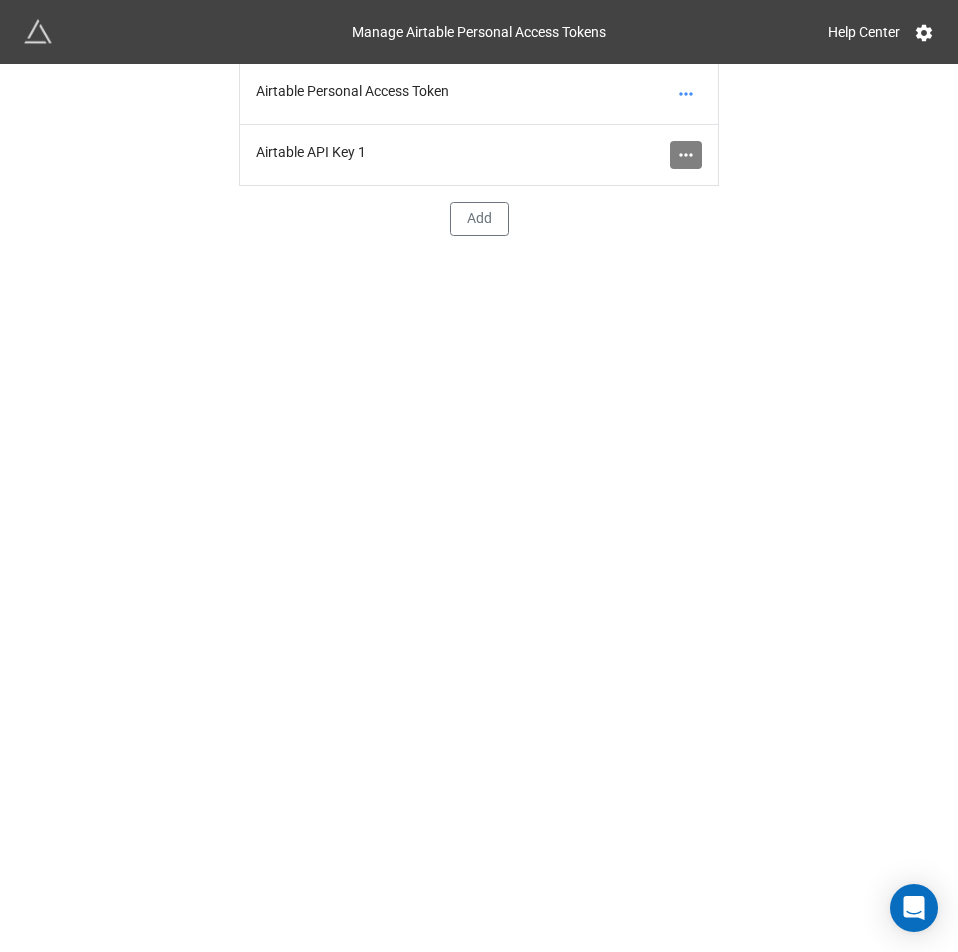 click 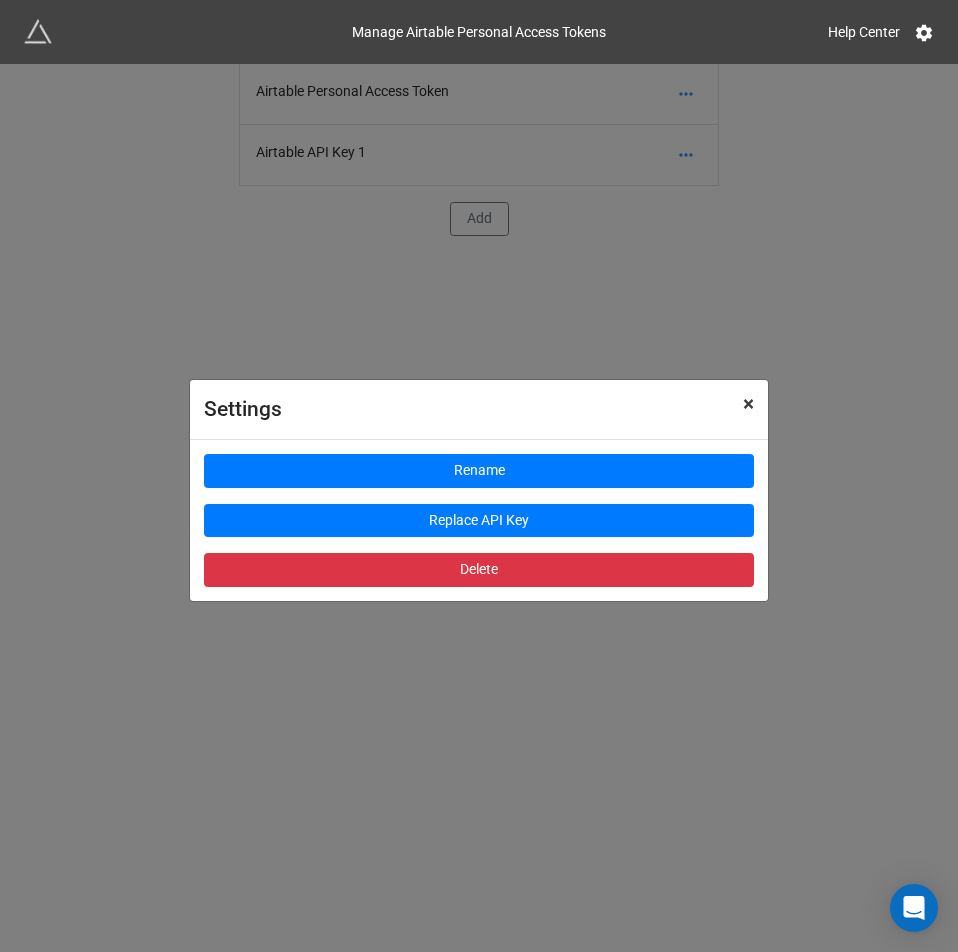 click on "×" at bounding box center (748, 404) 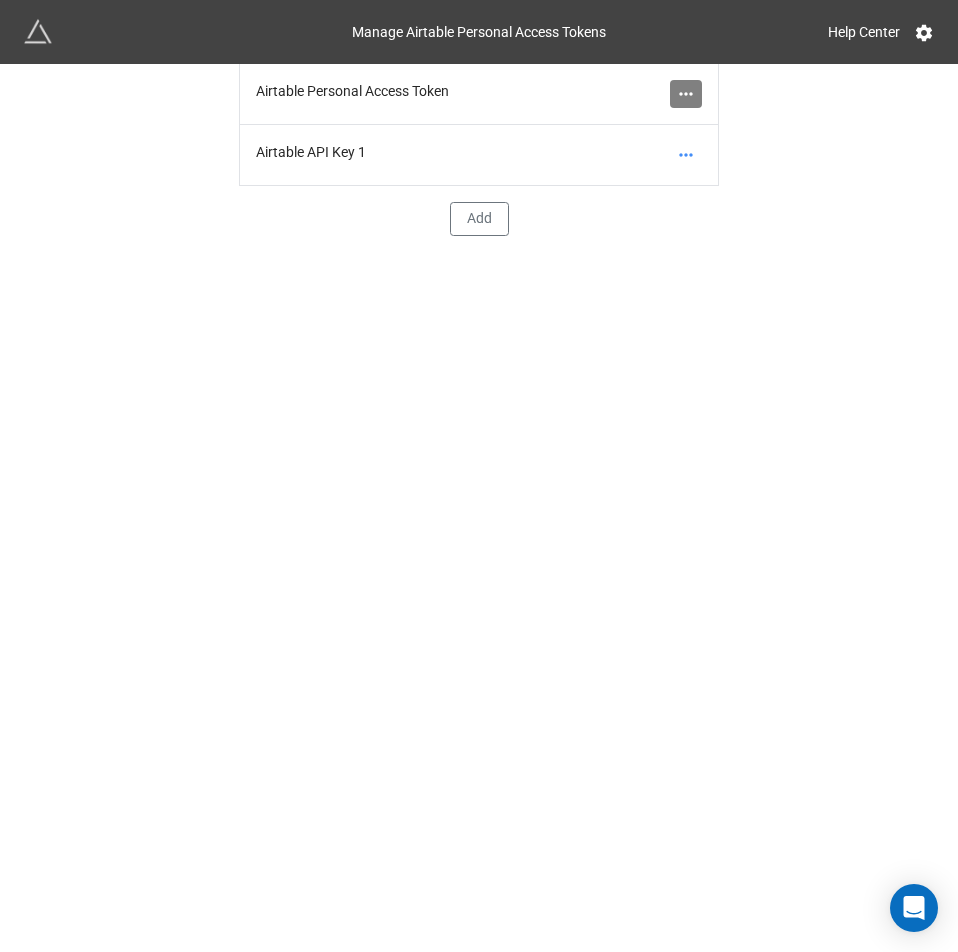 click at bounding box center (686, 94) 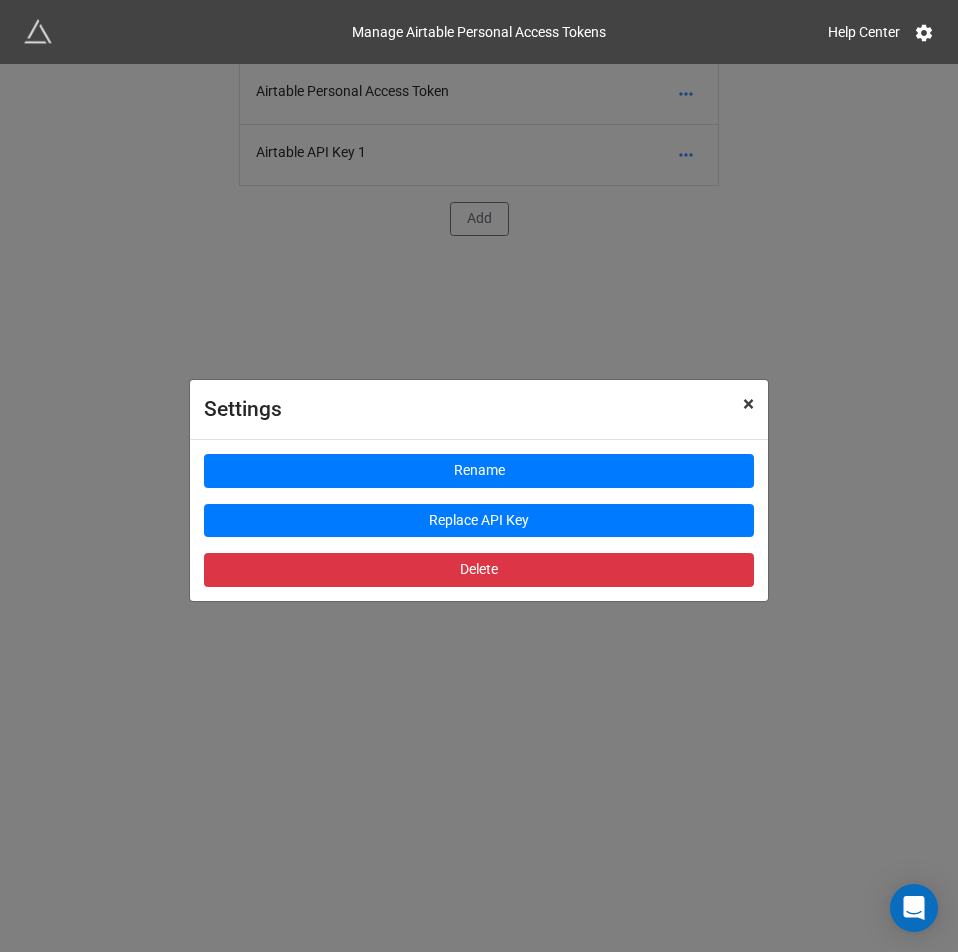 click on "×" at bounding box center (748, 404) 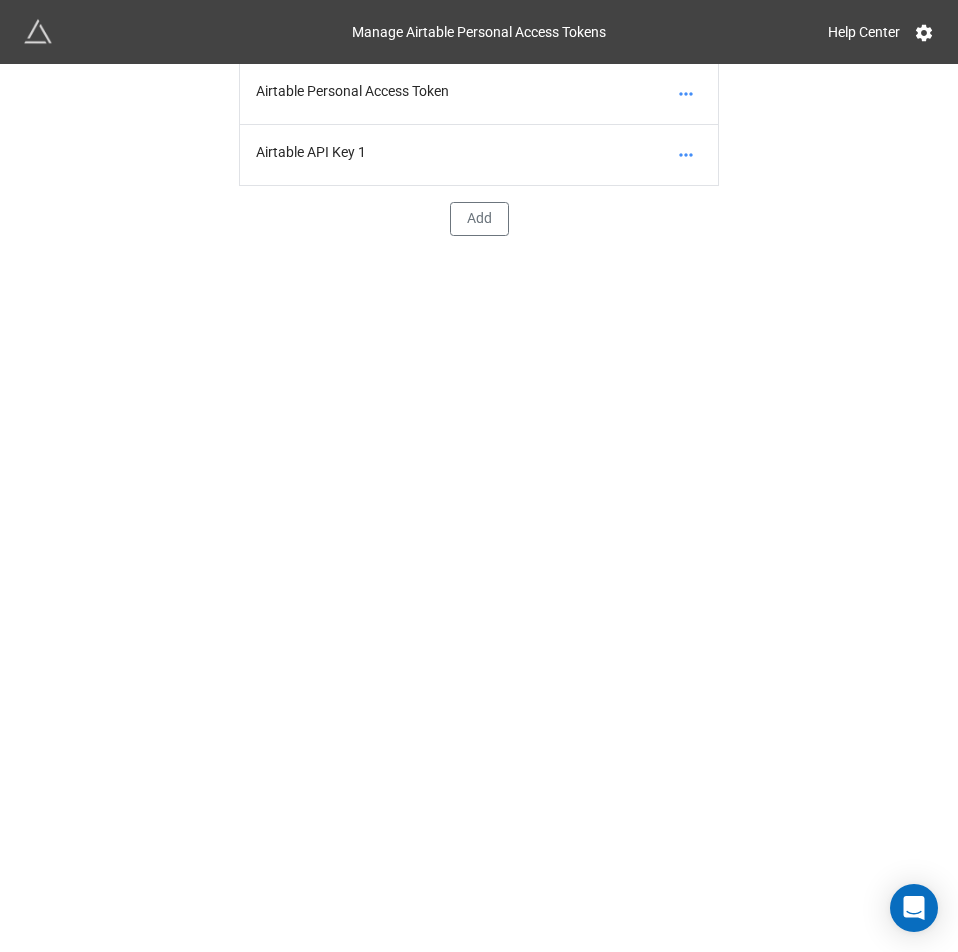 click on "Airtable Personal Access Token" at bounding box center (479, 94) 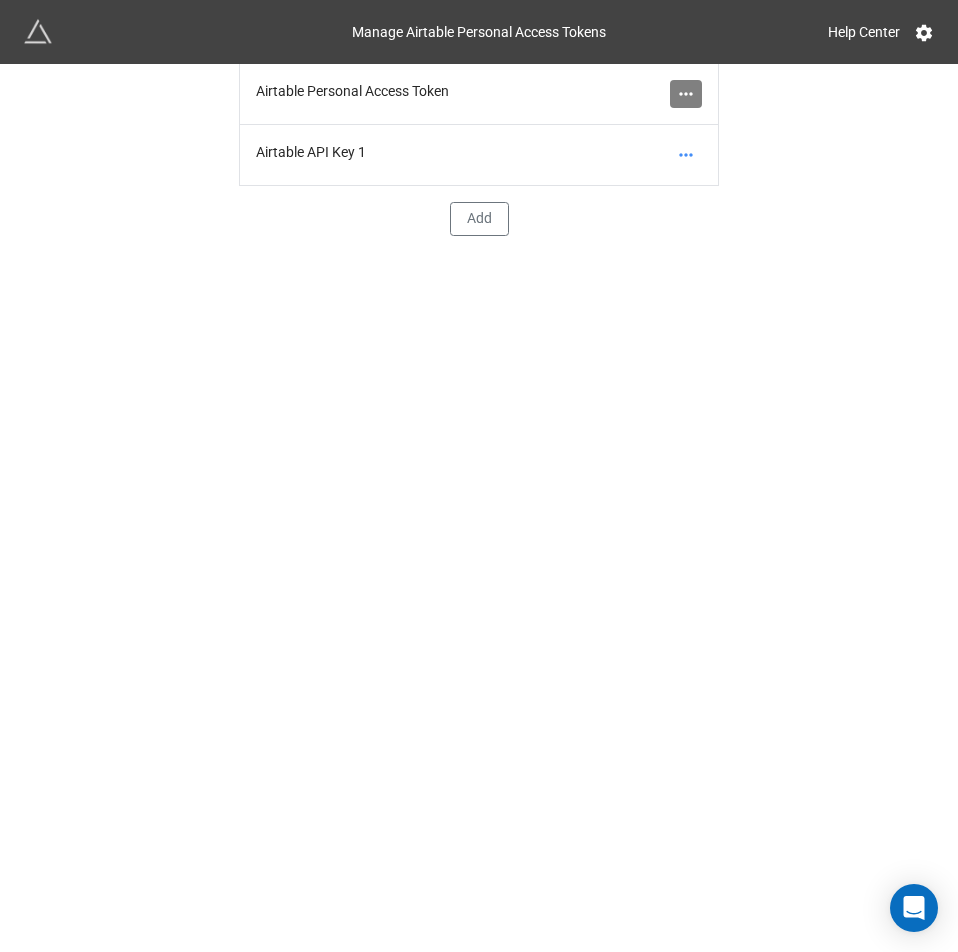 click at bounding box center (686, 94) 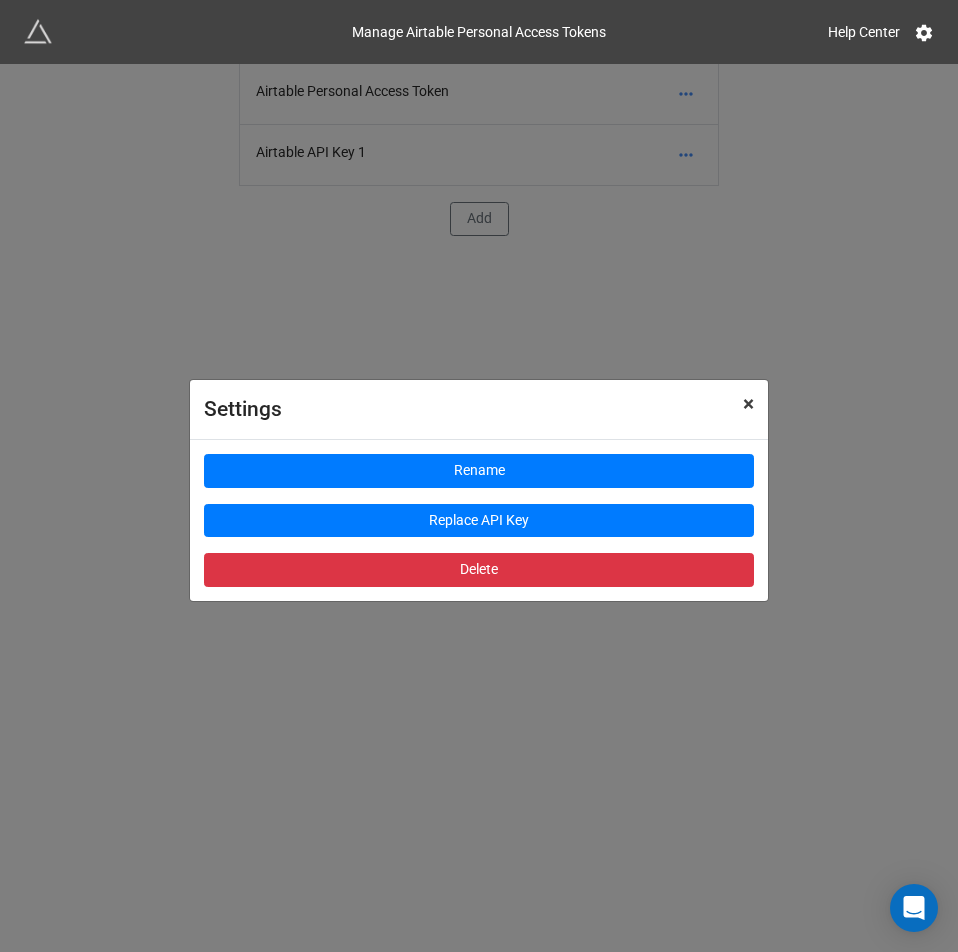 click on "×" at bounding box center (748, 404) 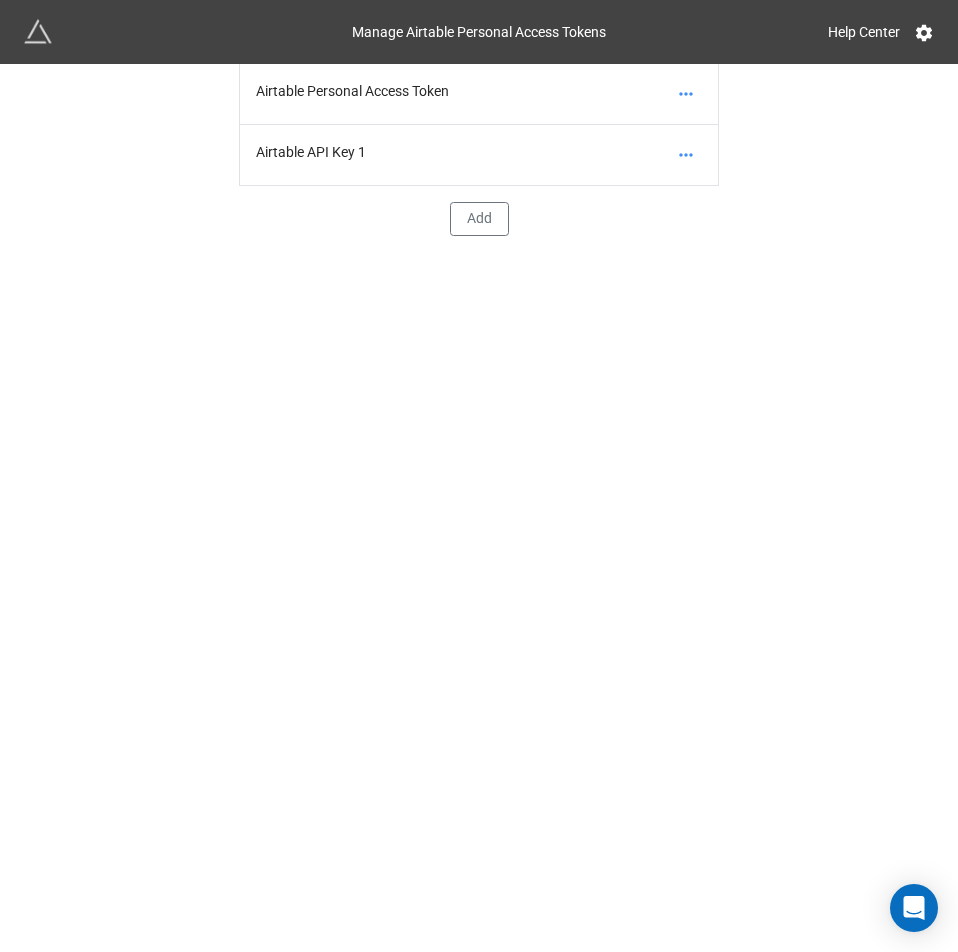 click on "Airtable Personal Access Token" at bounding box center [479, 94] 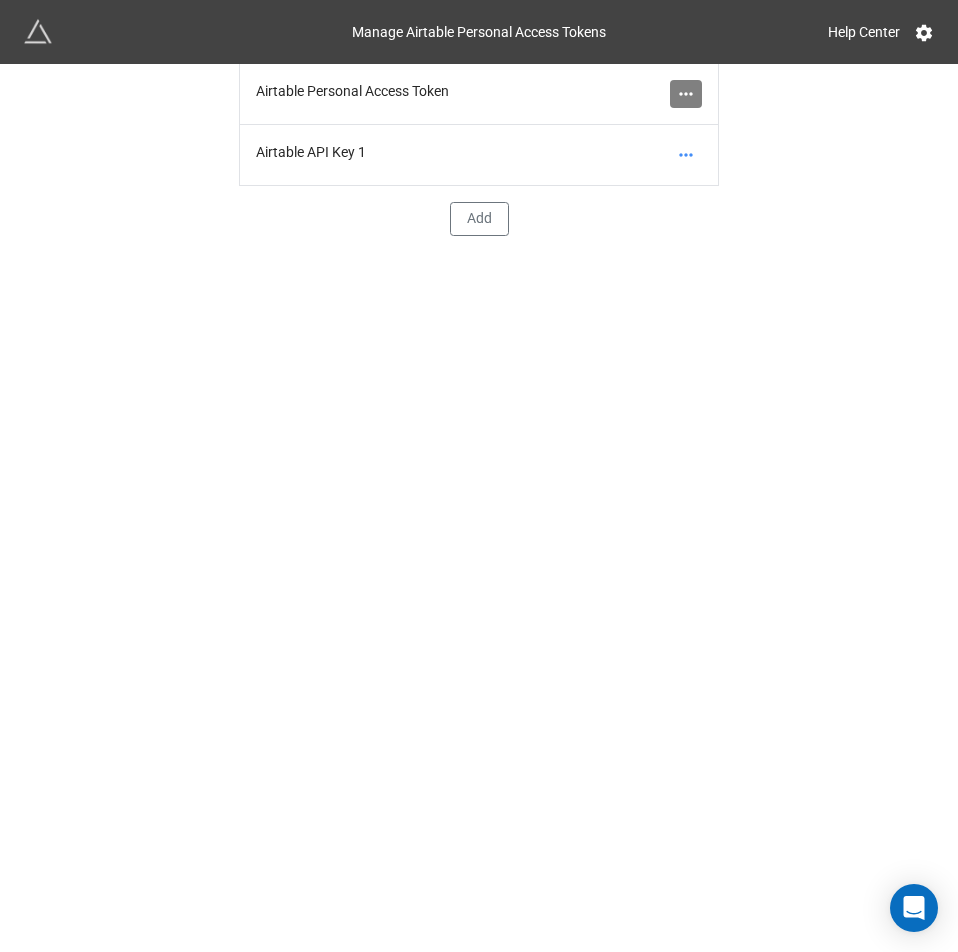 click 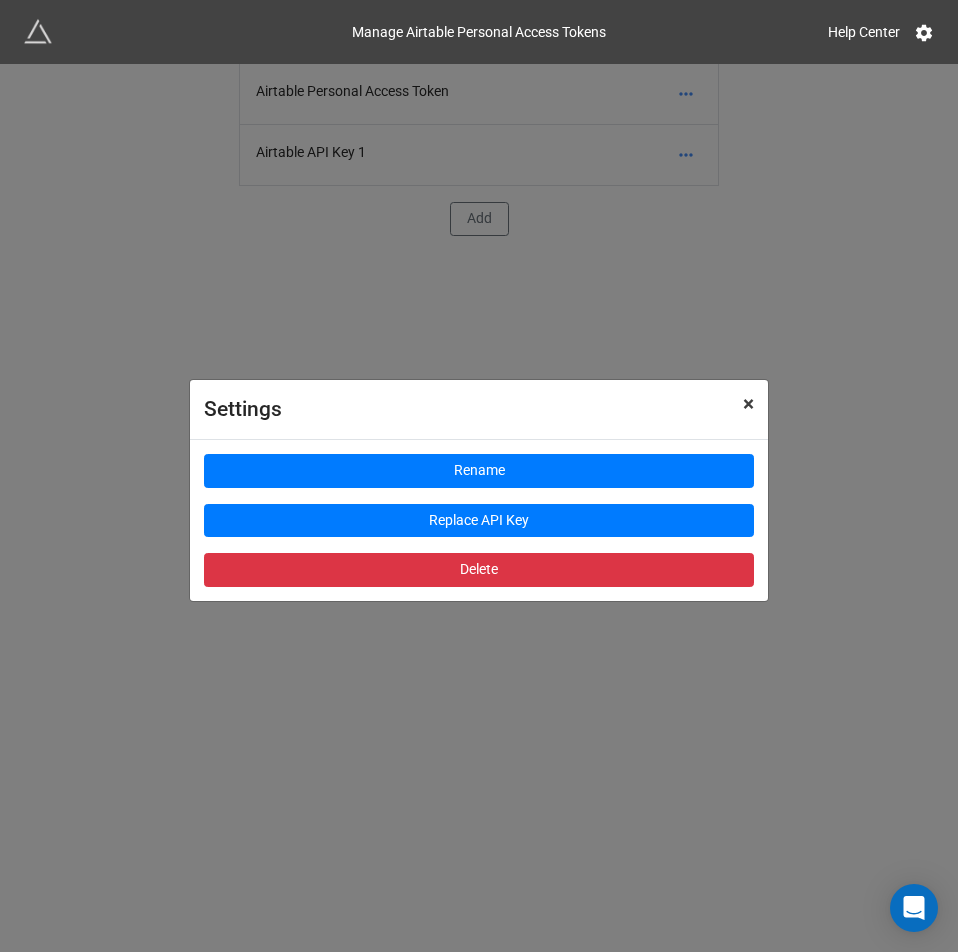 click on "×" at bounding box center [748, 404] 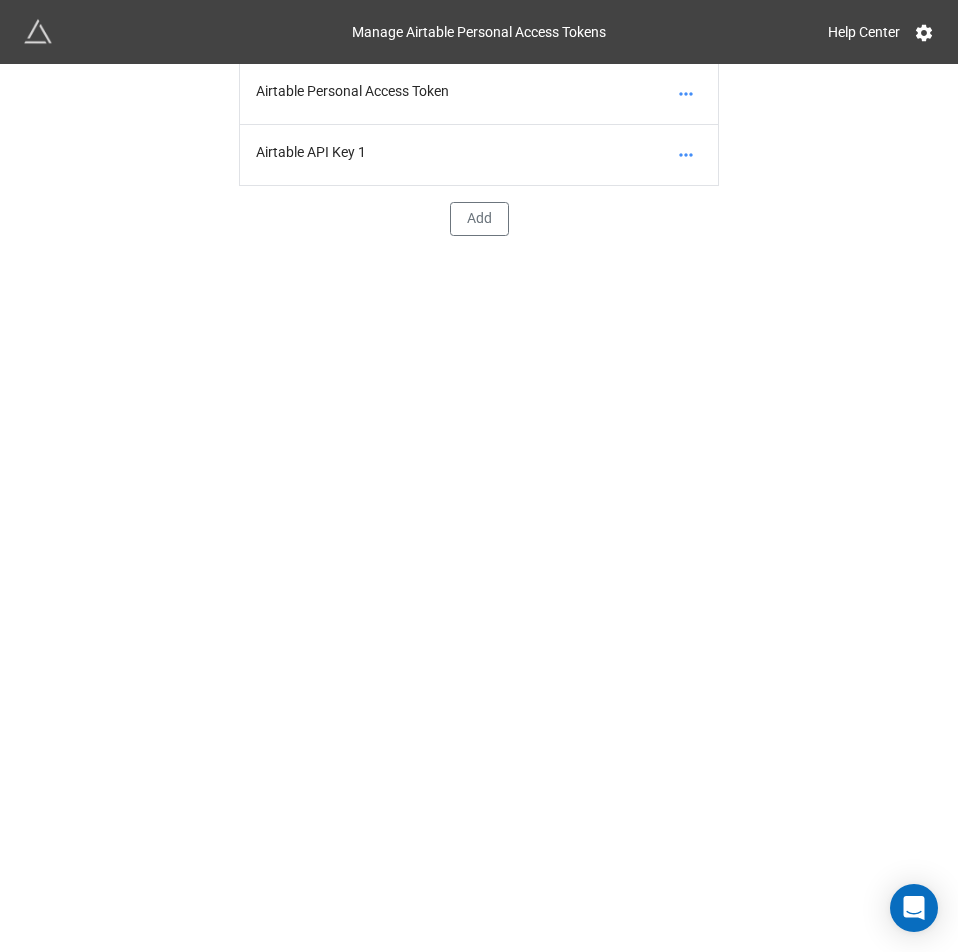 click on "Airtable Personal Access Token Airtable API Key 1 Add" at bounding box center [479, 508] 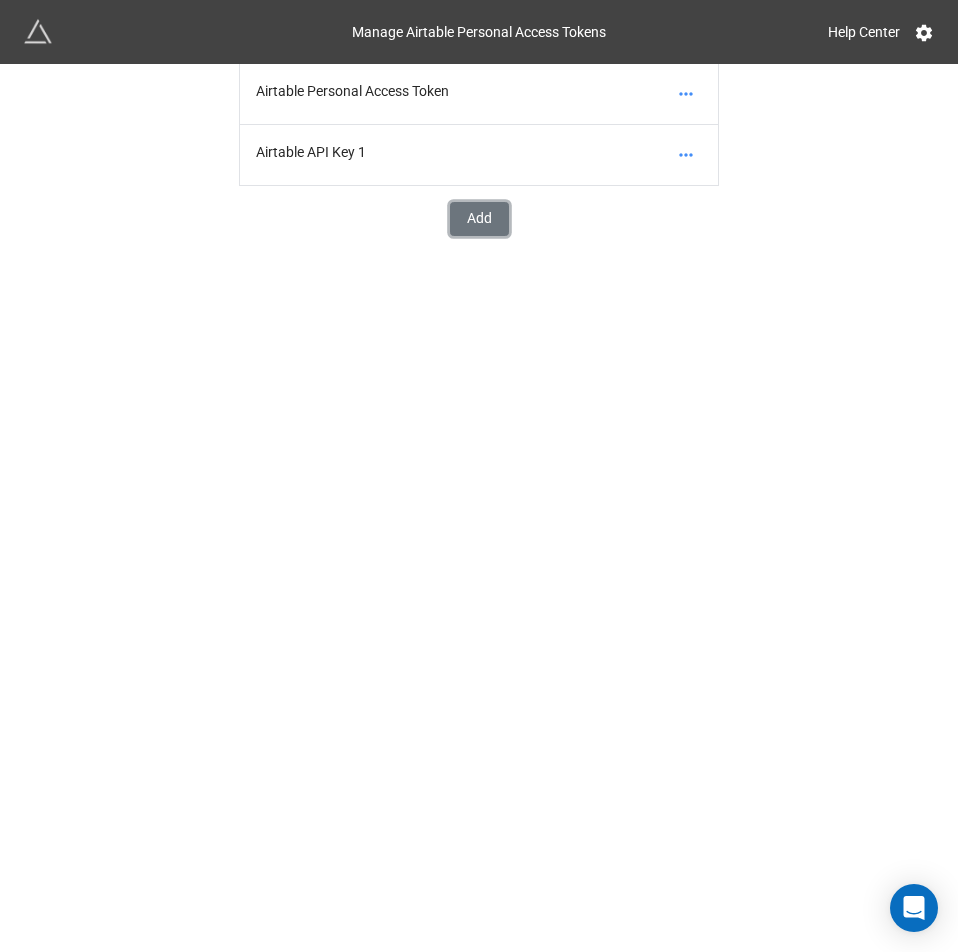 click on "Add" at bounding box center [479, 219] 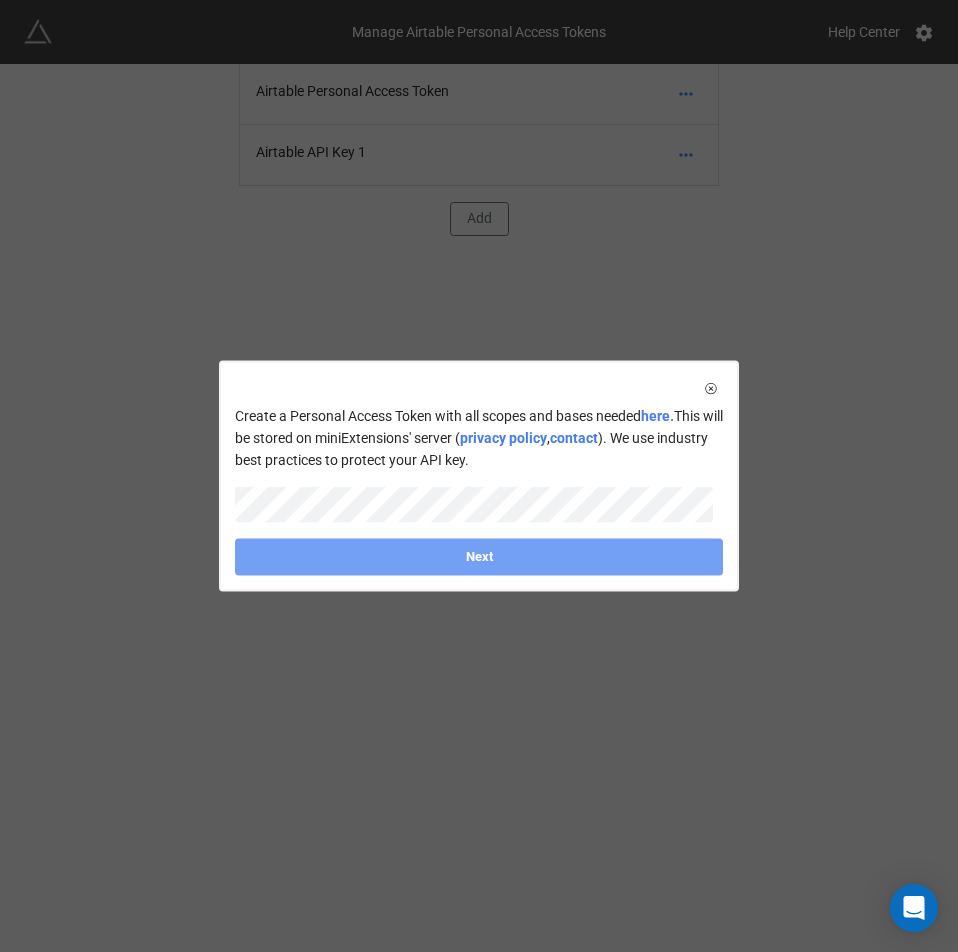 click on "Next" at bounding box center [479, 557] 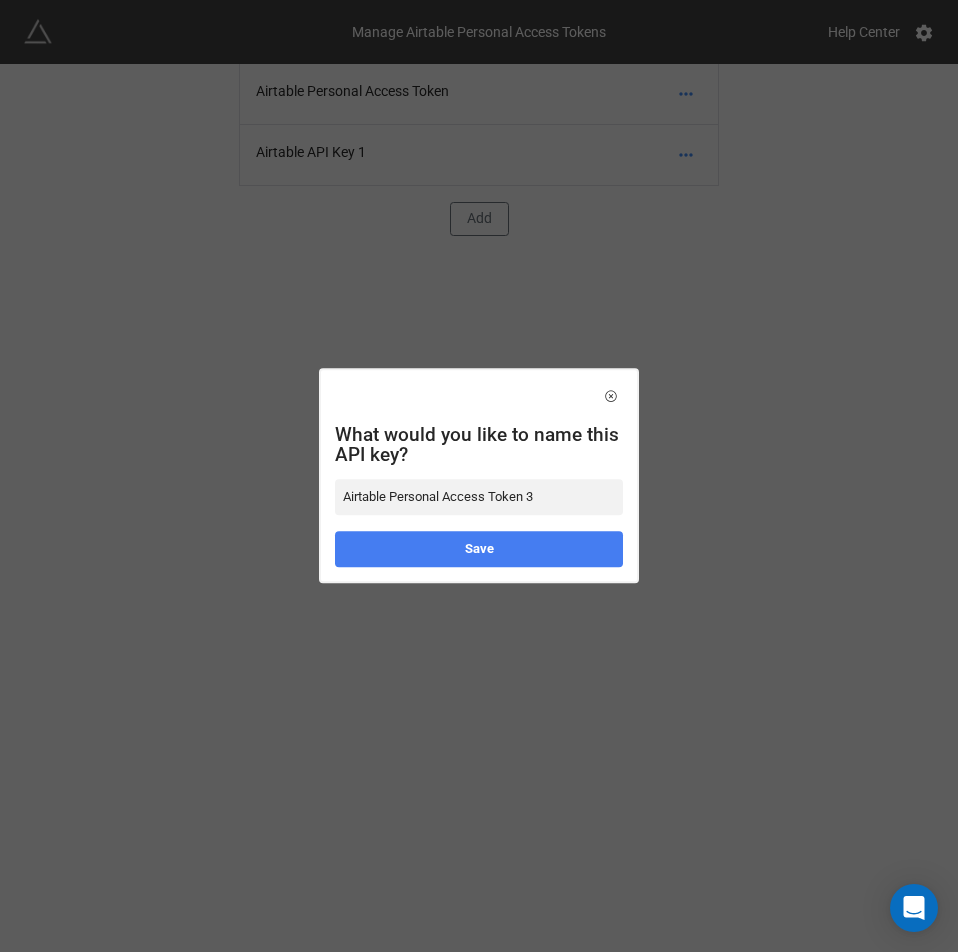 drag, startPoint x: 566, startPoint y: 490, endPoint x: 349, endPoint y: 497, distance: 217.11287 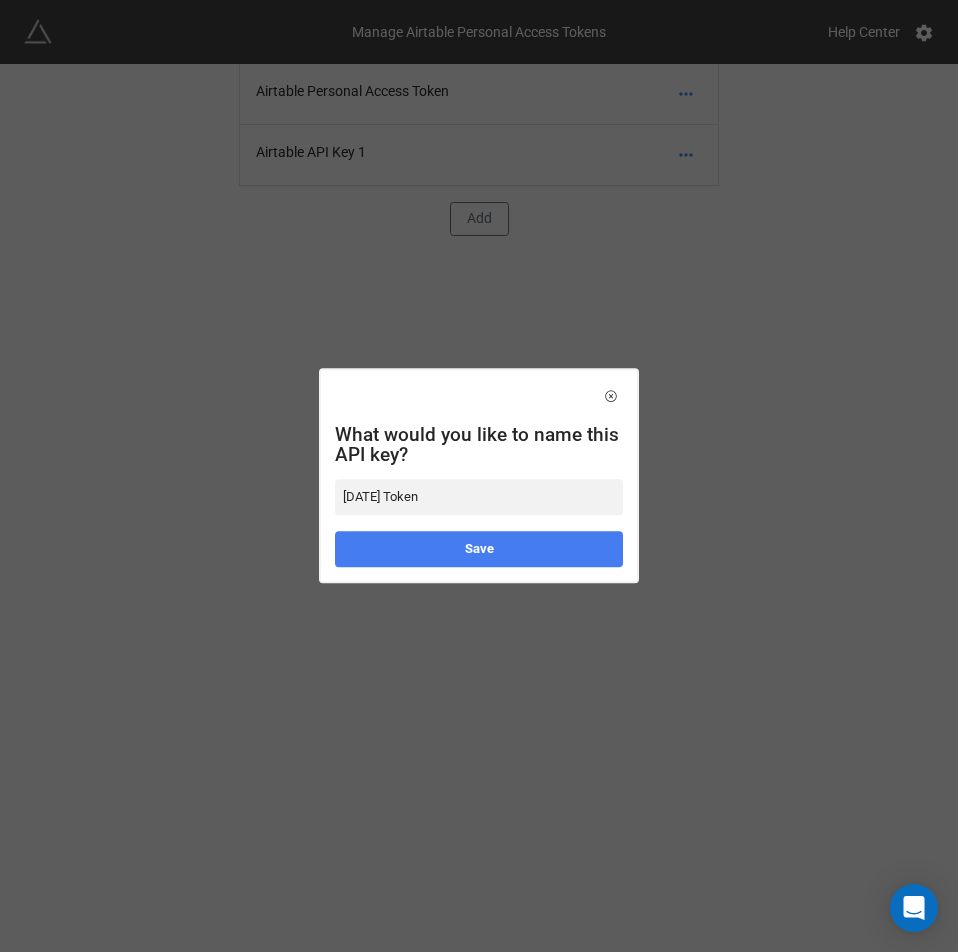 type on "24-02 Token" 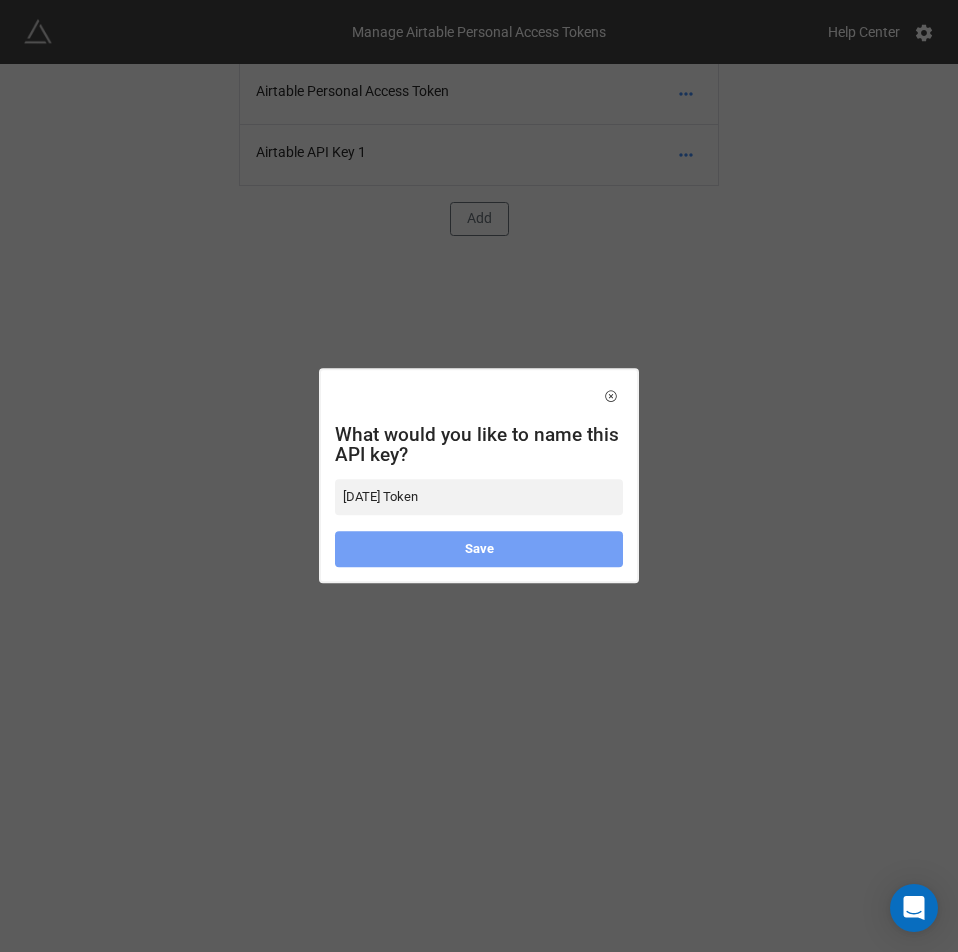 click on "Save" at bounding box center [479, 549] 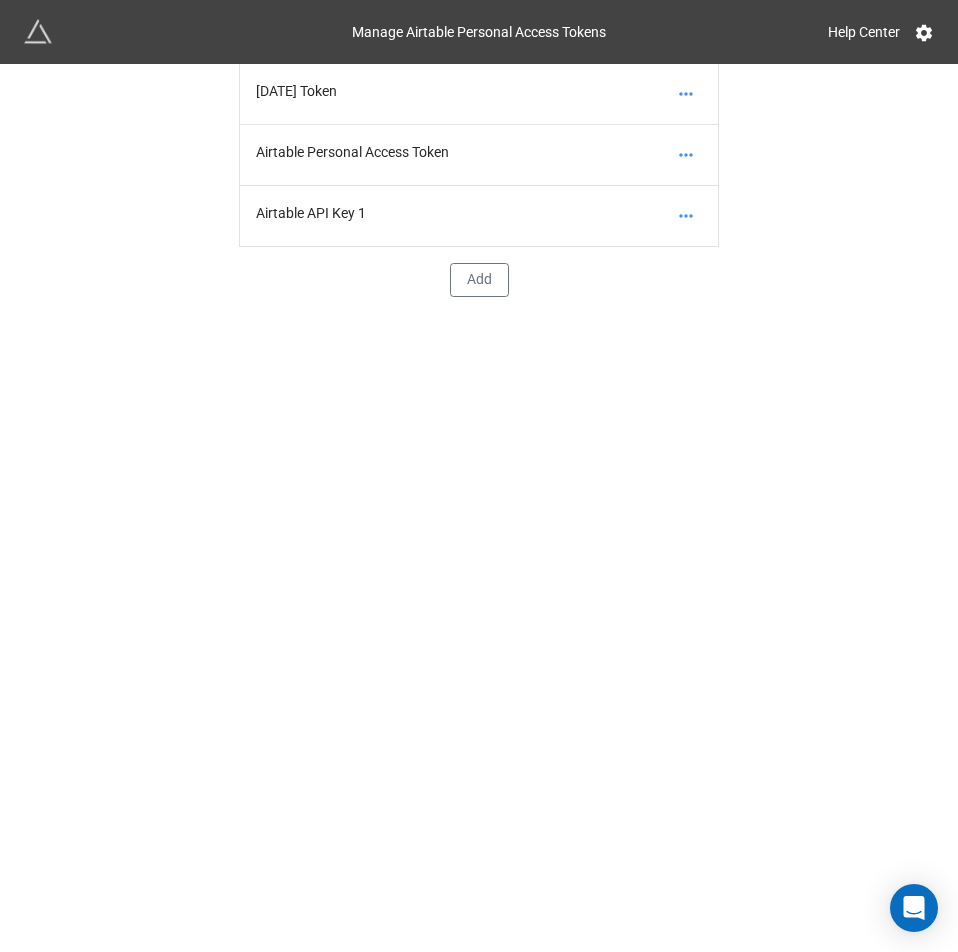 click on "24-02 Token Airtable Personal Access Token Airtable API Key 1 Add" at bounding box center (479, 508) 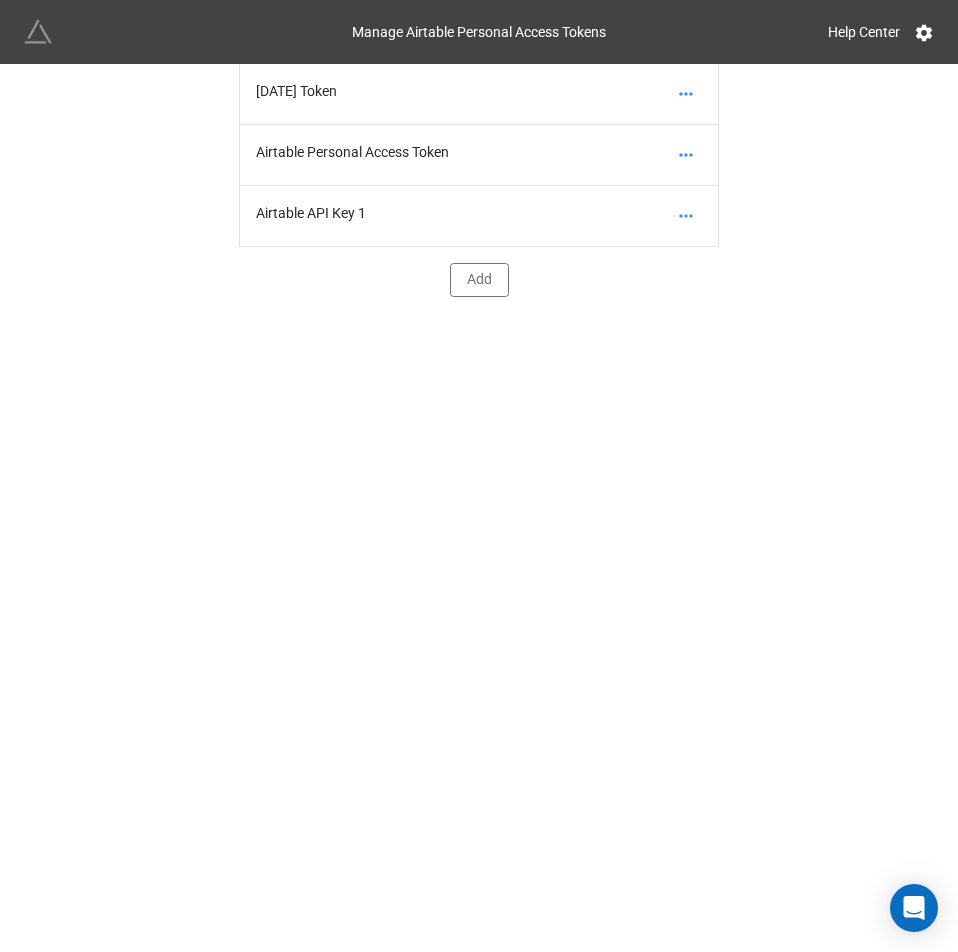 click at bounding box center (38, 32) 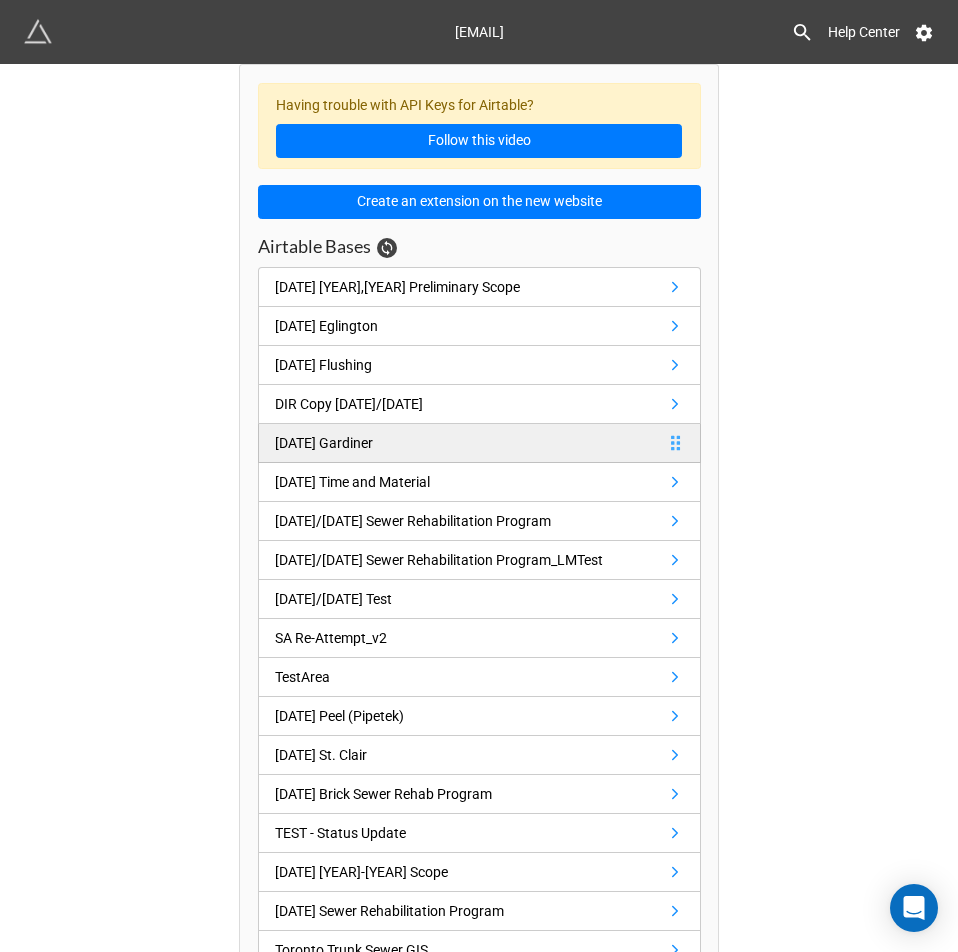 scroll, scrollTop: 36, scrollLeft: 0, axis: vertical 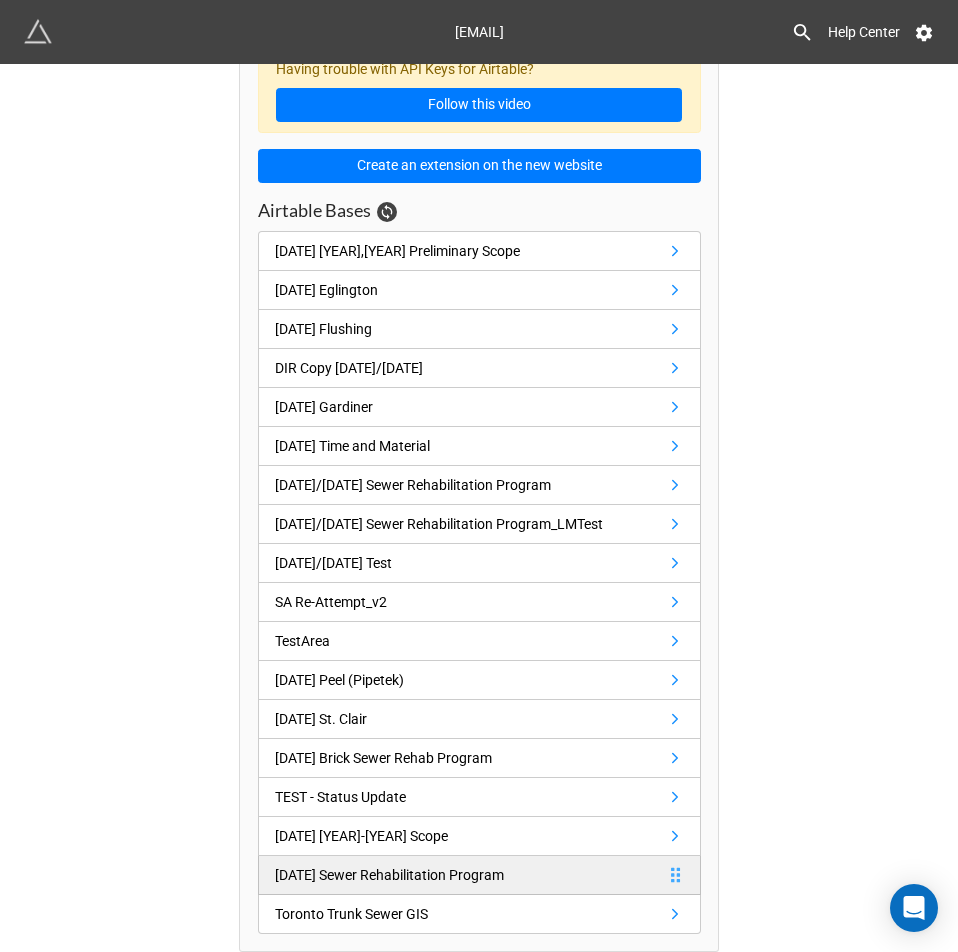 click on "24-02 Sewer Rehabilitation Program" at bounding box center (389, 875) 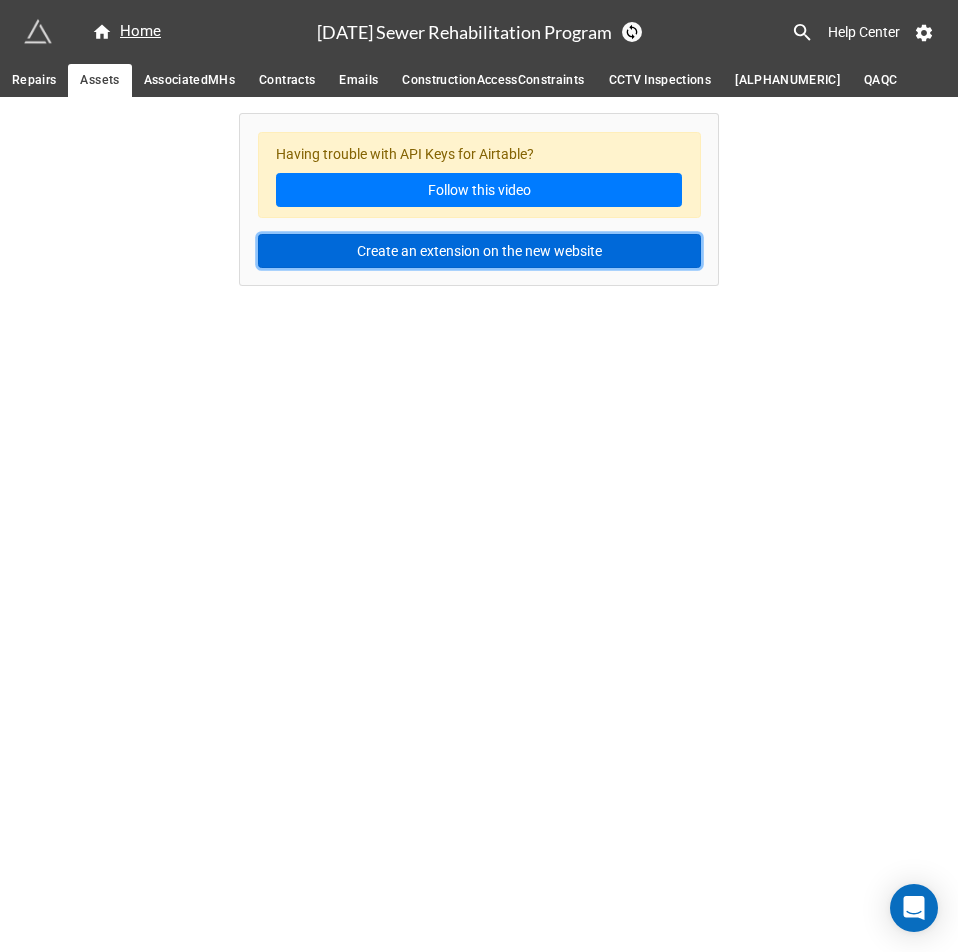 click on "Create an extension on the new website" at bounding box center (479, 251) 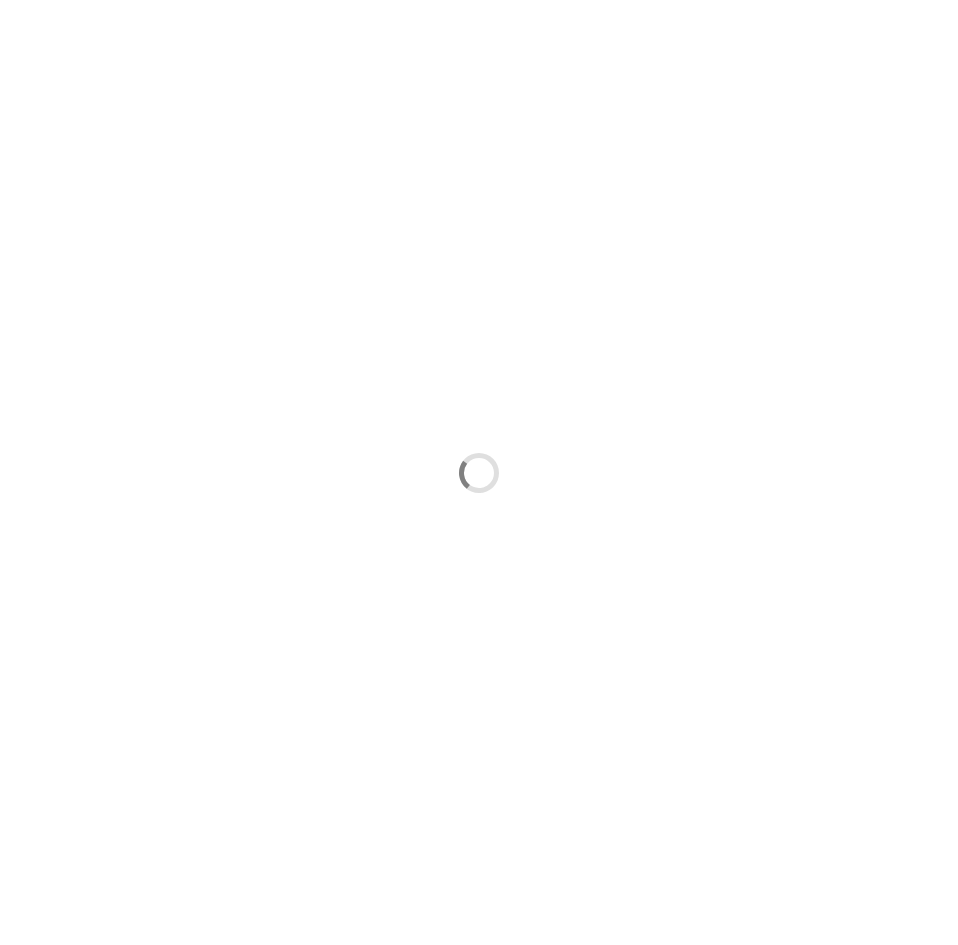scroll, scrollTop: 0, scrollLeft: 0, axis: both 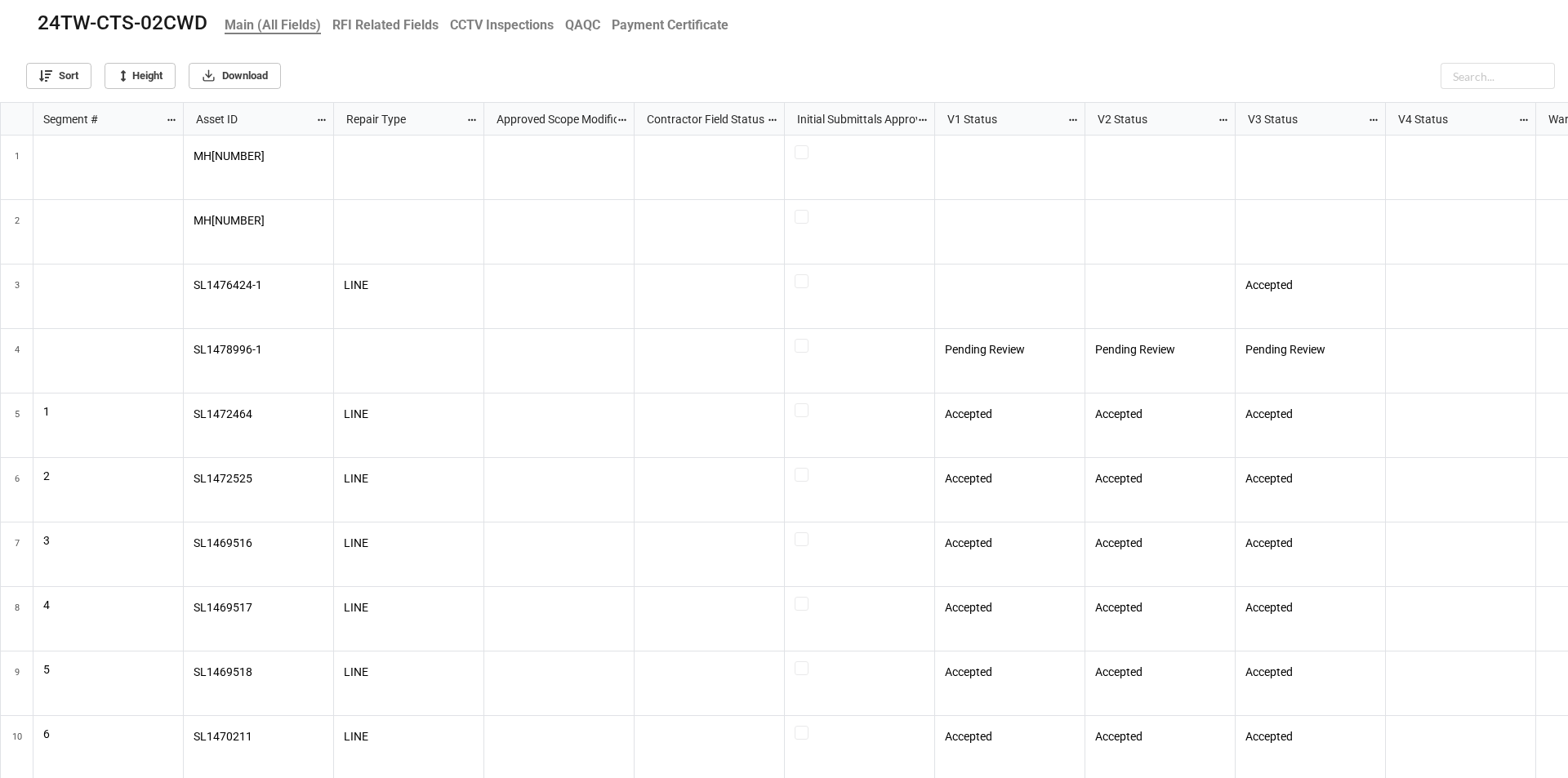 click on "RFI Related Fields" at bounding box center (385, 24) 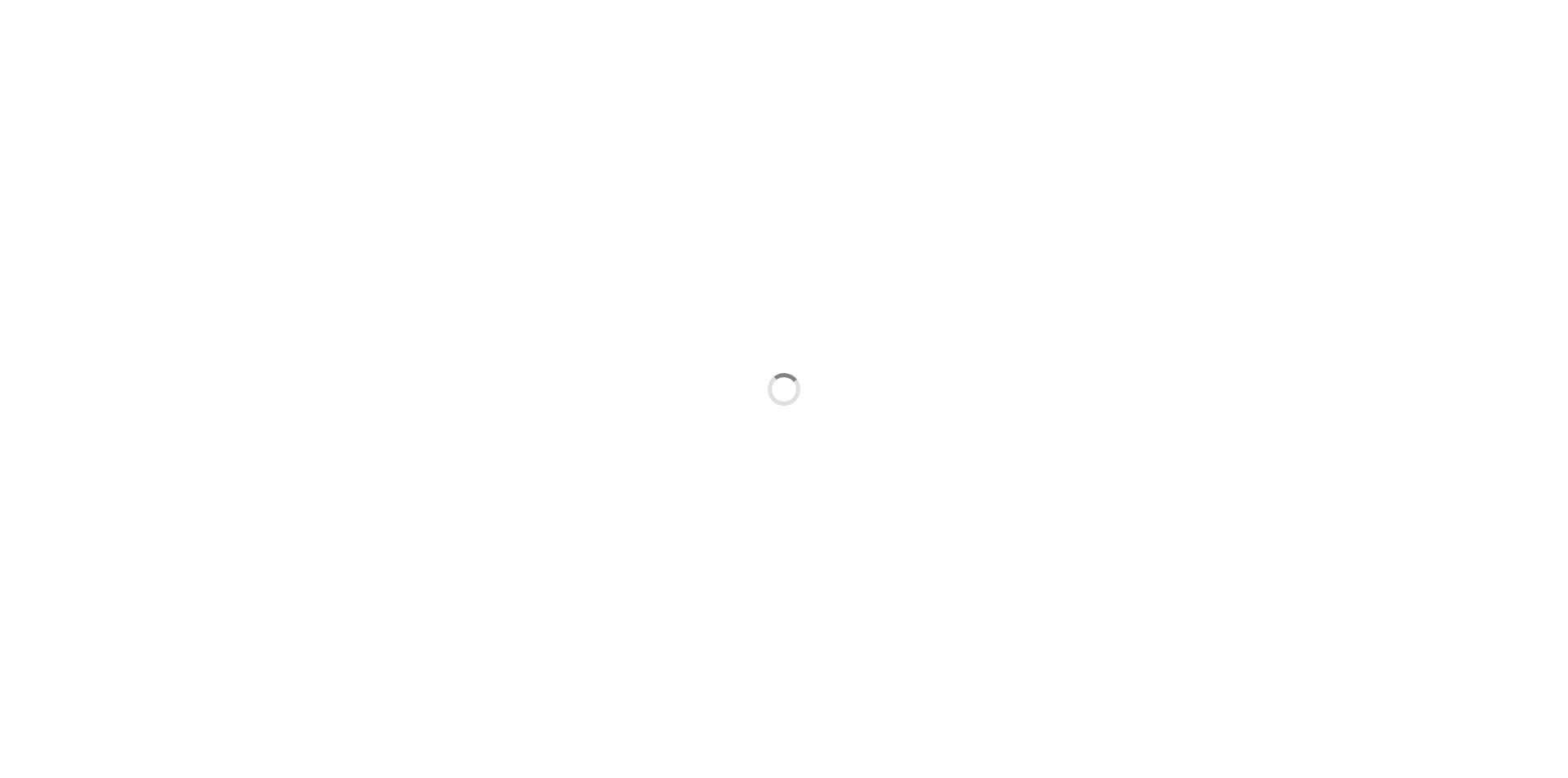 scroll, scrollTop: 0, scrollLeft: 0, axis: both 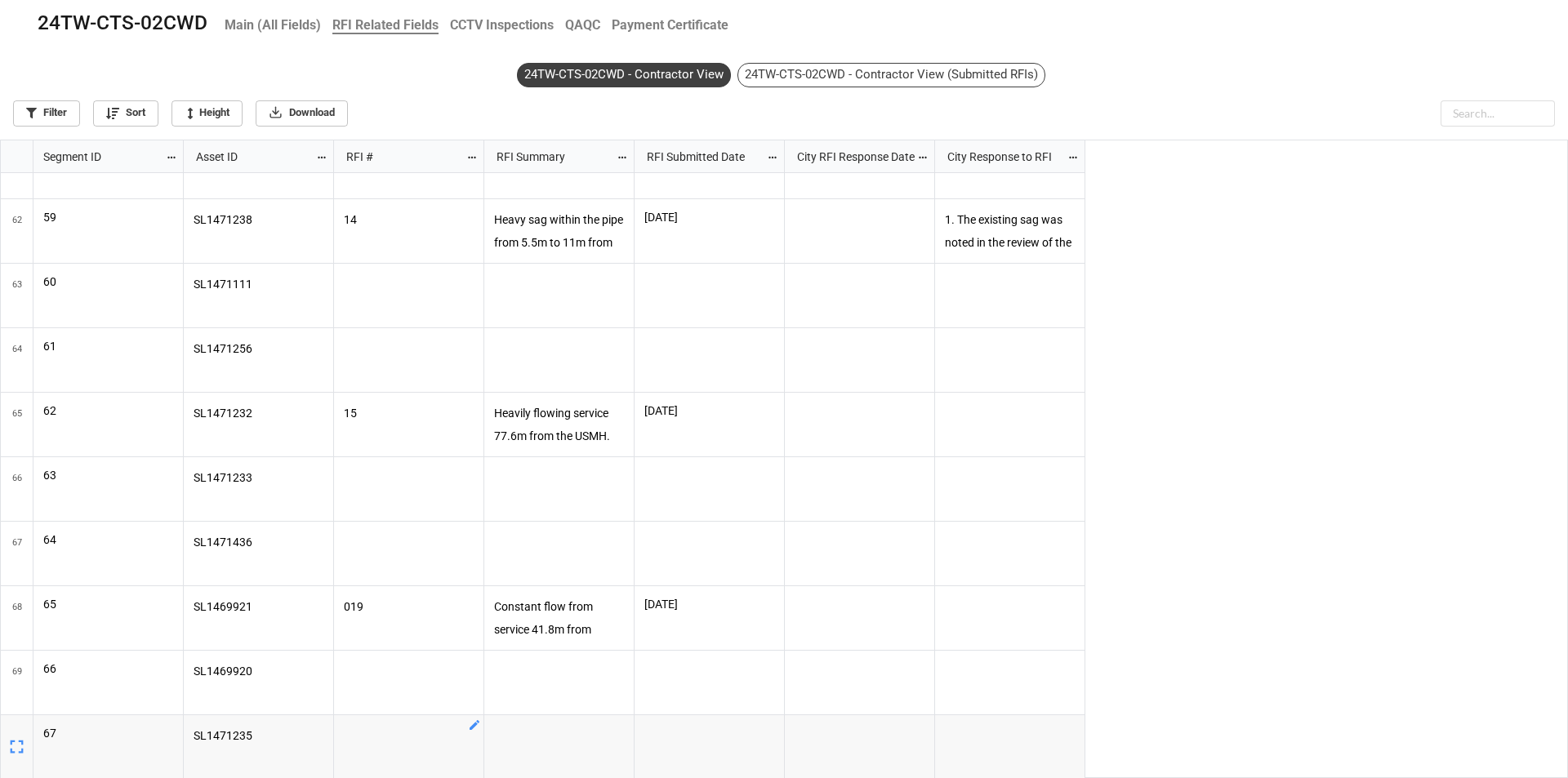 click on "SL1471237 SL1471238 14 Heavy sag within the pipe from 5.5m to 11m from USMH. Recommend dig entire pipe and replace. 8/14/2024 1. The existing sag was noted in the review of the latest inspection survey and observed to not be dissimilar to sags previously noted in other pipes where lining risks were addressed via use of additional temperature monitoring.
2. The Contractor is to propose additional costs related to similar mitigation methods to facilitate the lining.
SL1471111 SL1471256 SL1471232 15 Heavily flowing service 77.6m from the USMH. Possible watermain leak. 8/14/2024 SL1471233 SL1471436 SL1469921 019 Constant flow from service 41.8m from USMH, possible watermain leak. 8/26/2024 SL1469920 SL1471235" at bounding box center [876, 476] 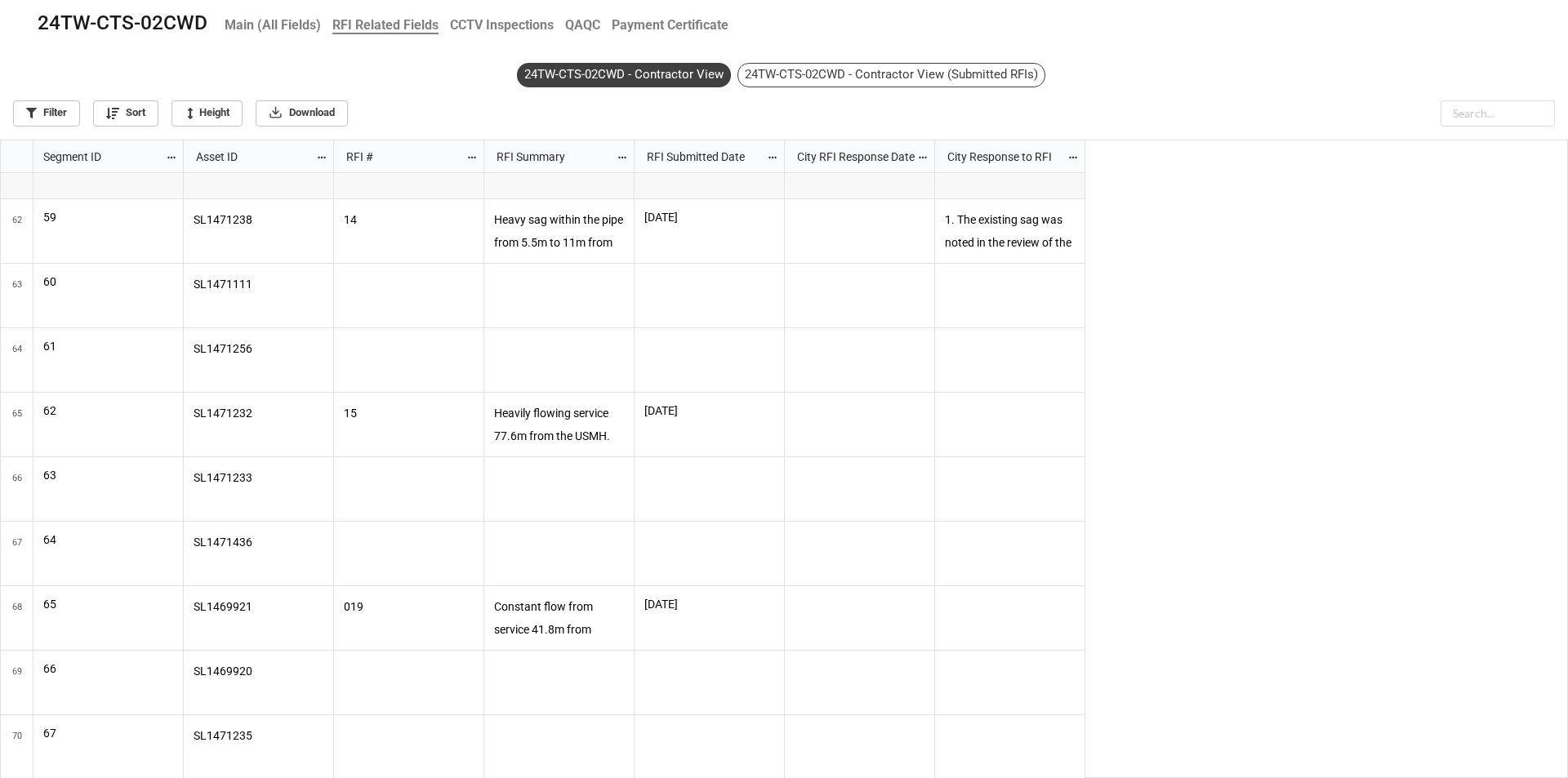 click on "CCTV Inspections" at bounding box center [501, 24] 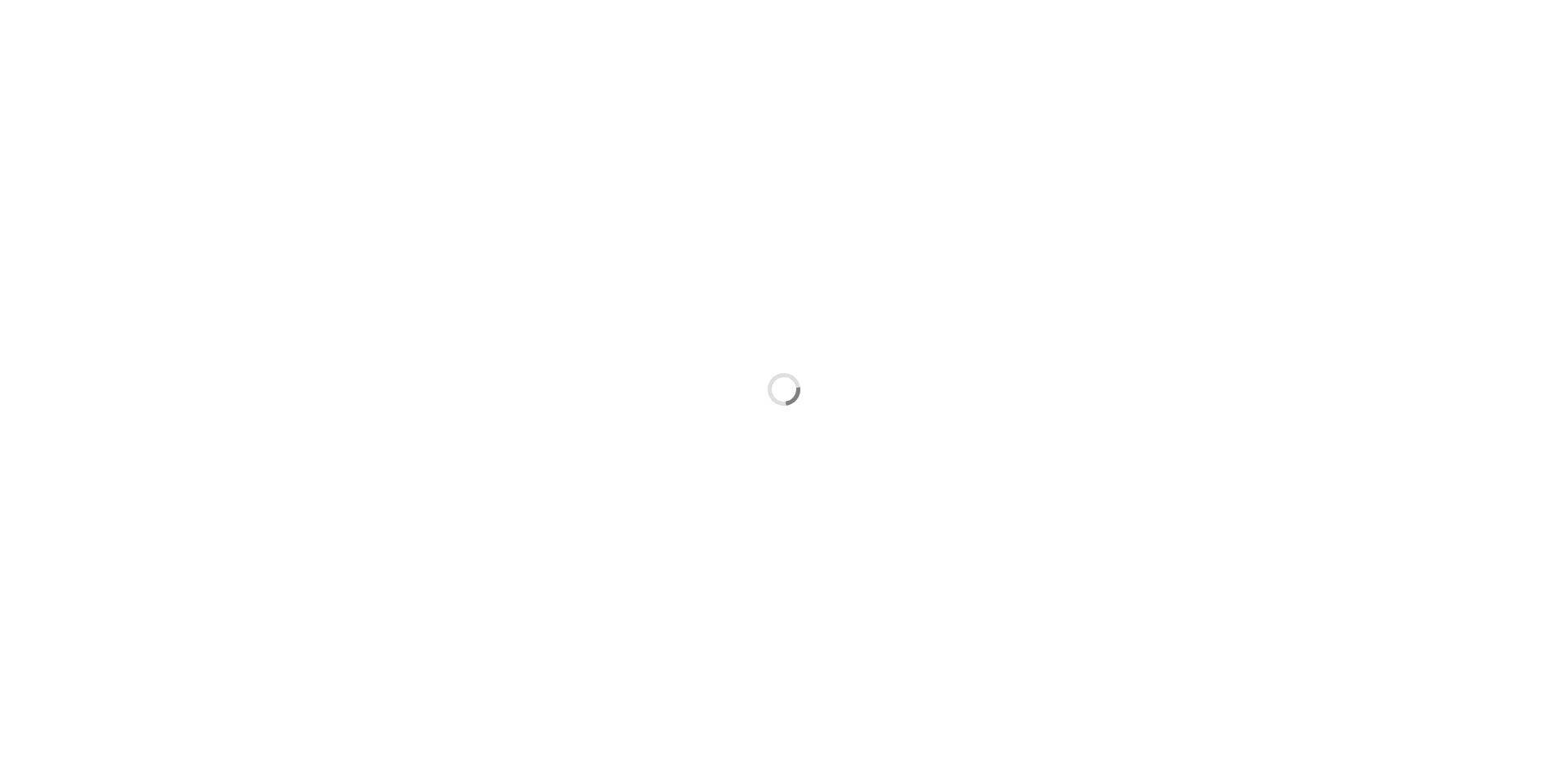 scroll, scrollTop: 0, scrollLeft: 0, axis: both 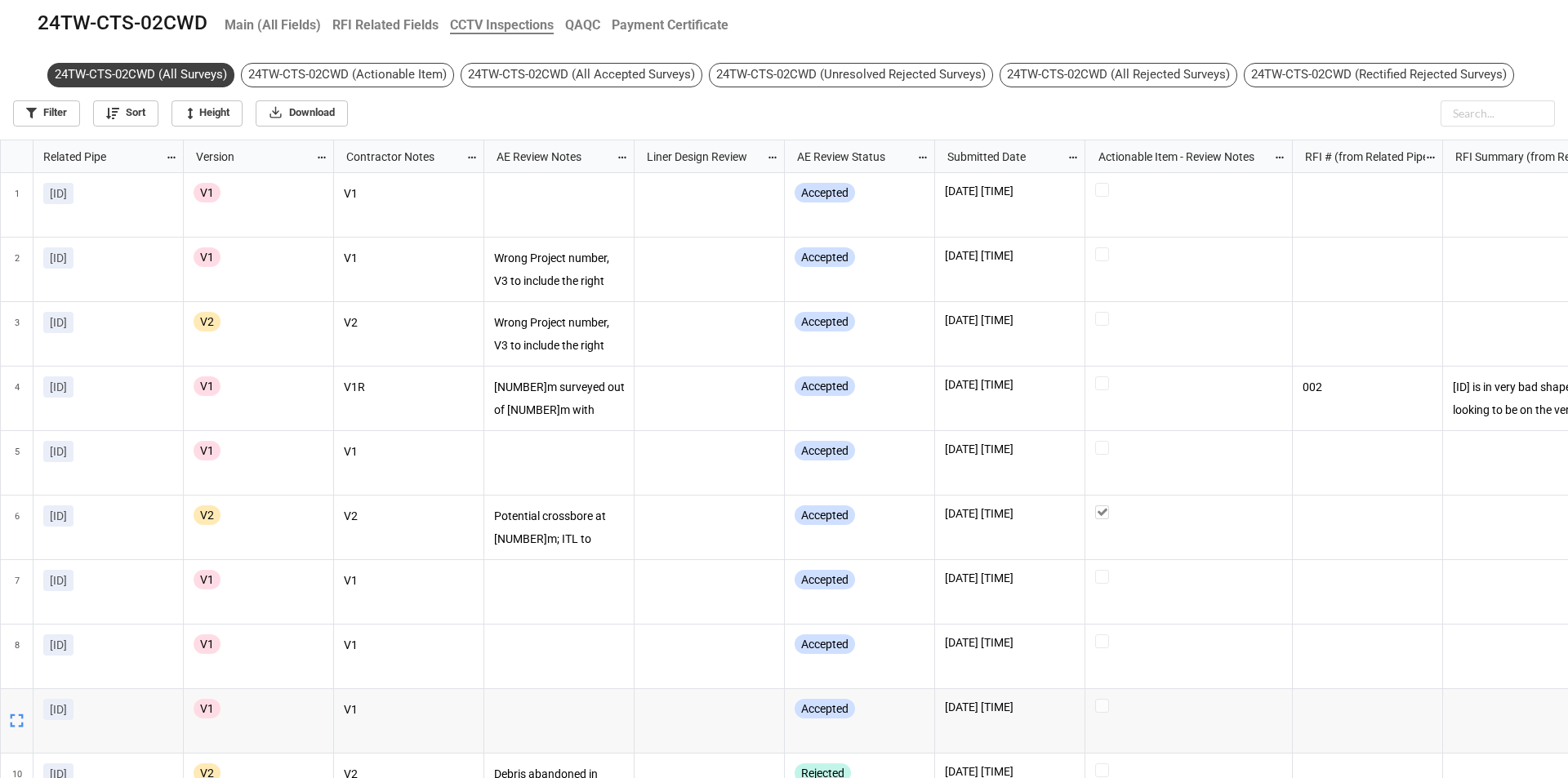 click on "QAQC" at bounding box center (582, 24) 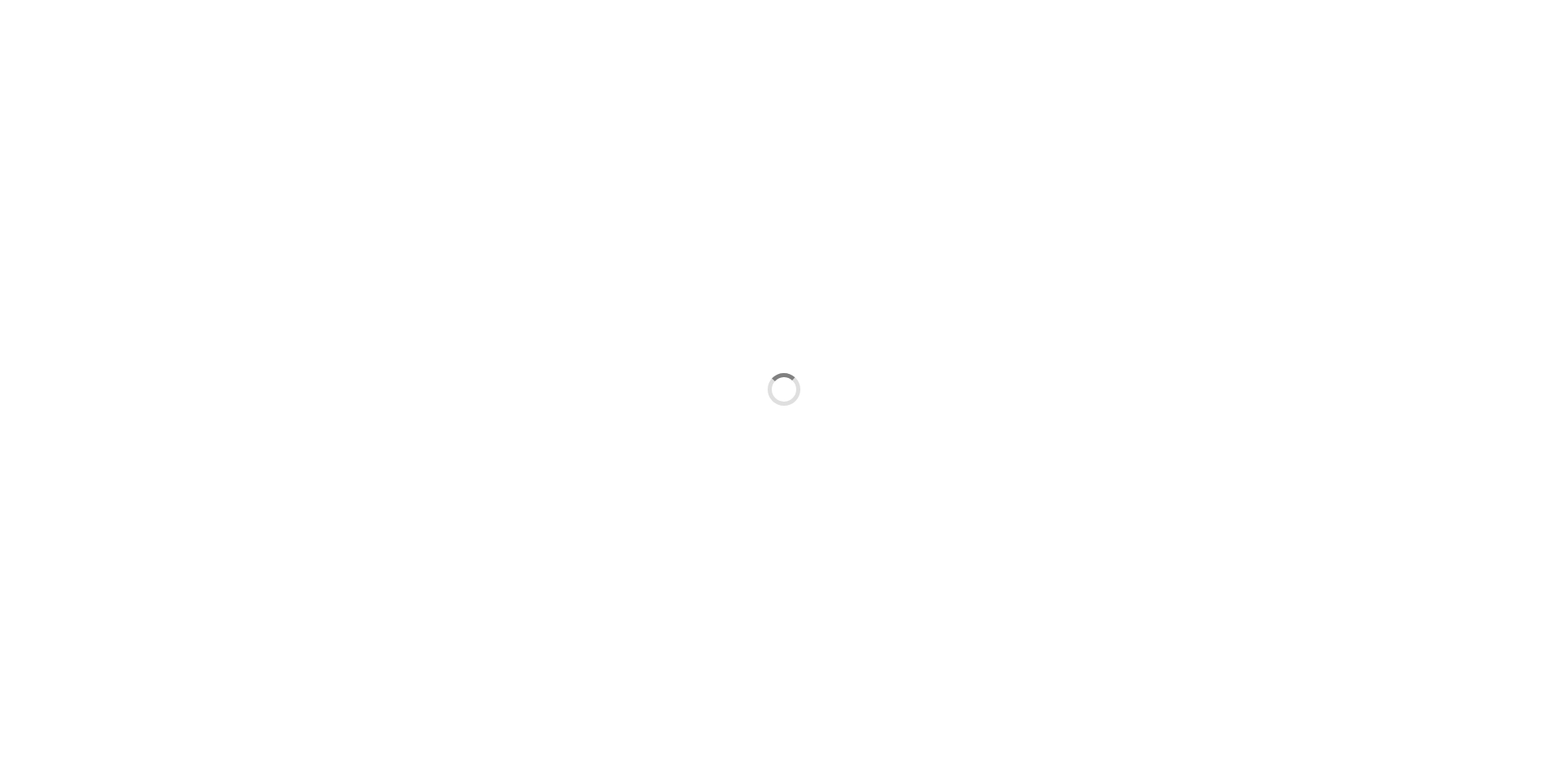 scroll, scrollTop: 0, scrollLeft: 0, axis: both 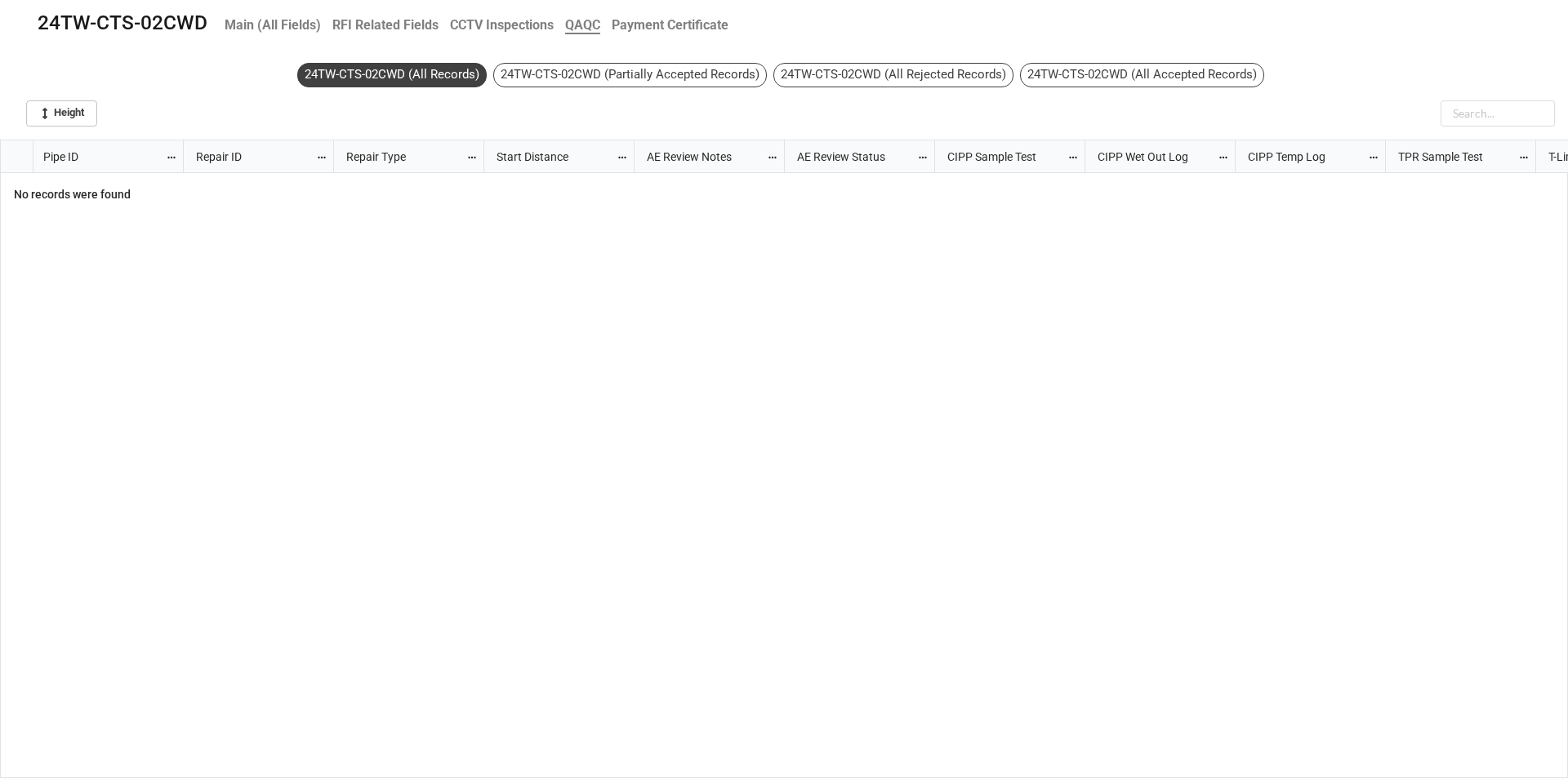 click at bounding box center [876, 476] 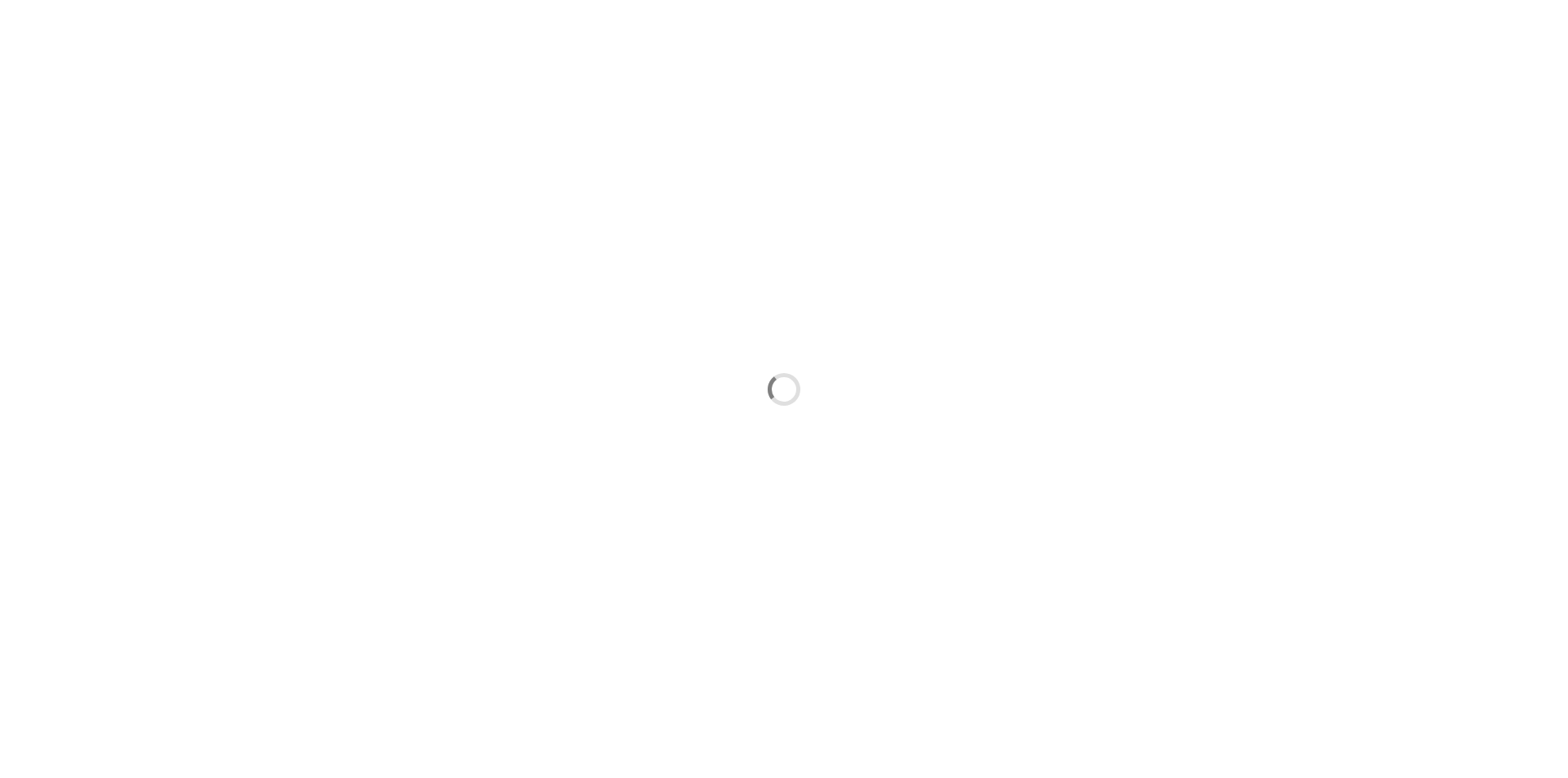 scroll, scrollTop: 0, scrollLeft: 0, axis: both 